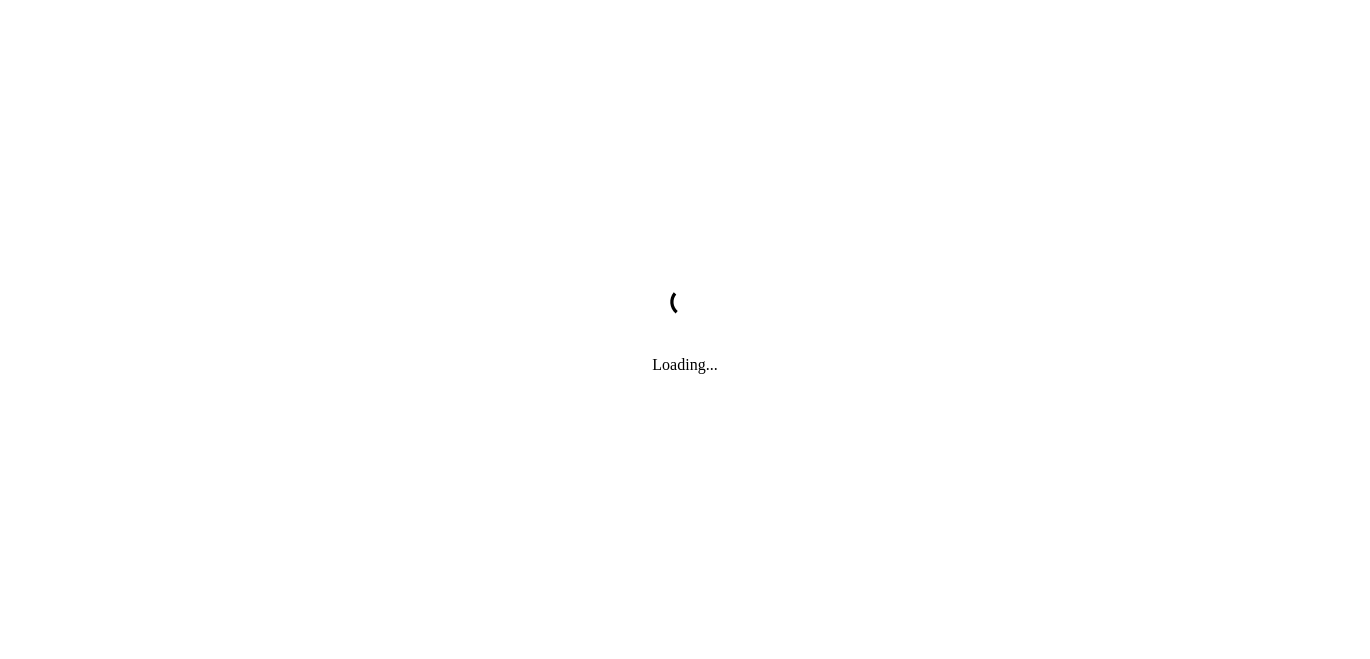 scroll, scrollTop: 0, scrollLeft: 0, axis: both 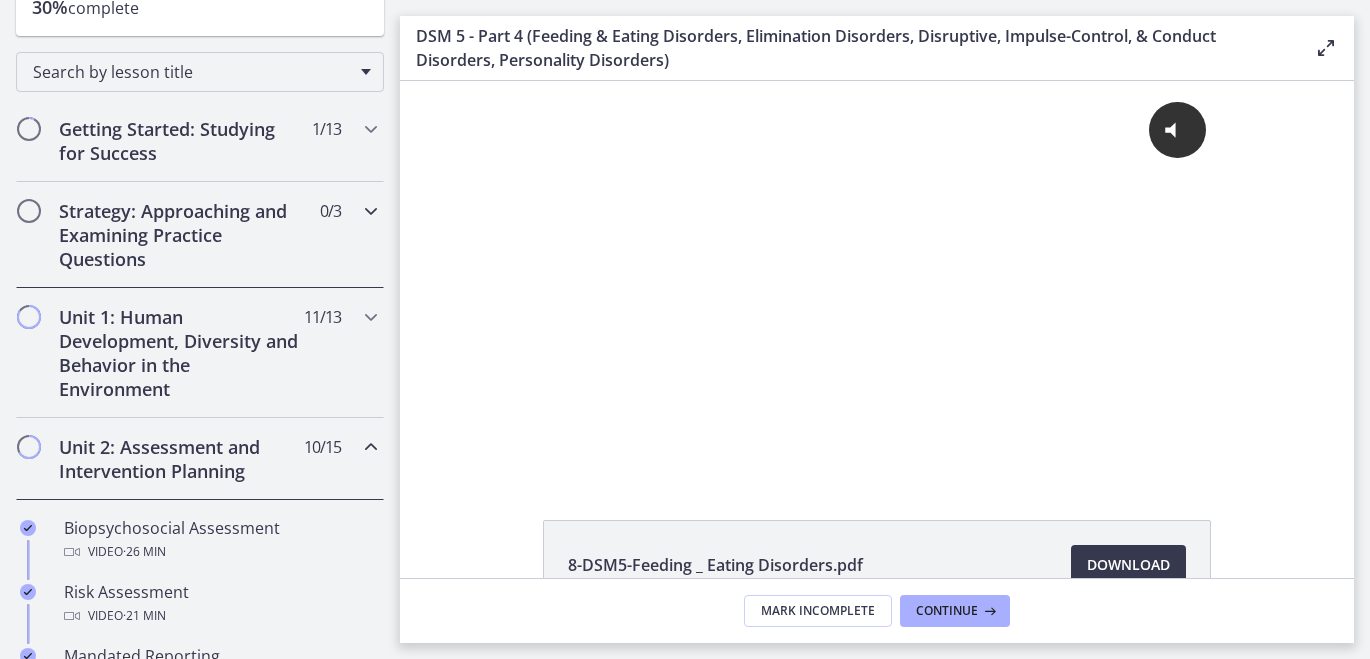click on "Strategy: Approaching and Examining Practice Questions" at bounding box center [181, 235] 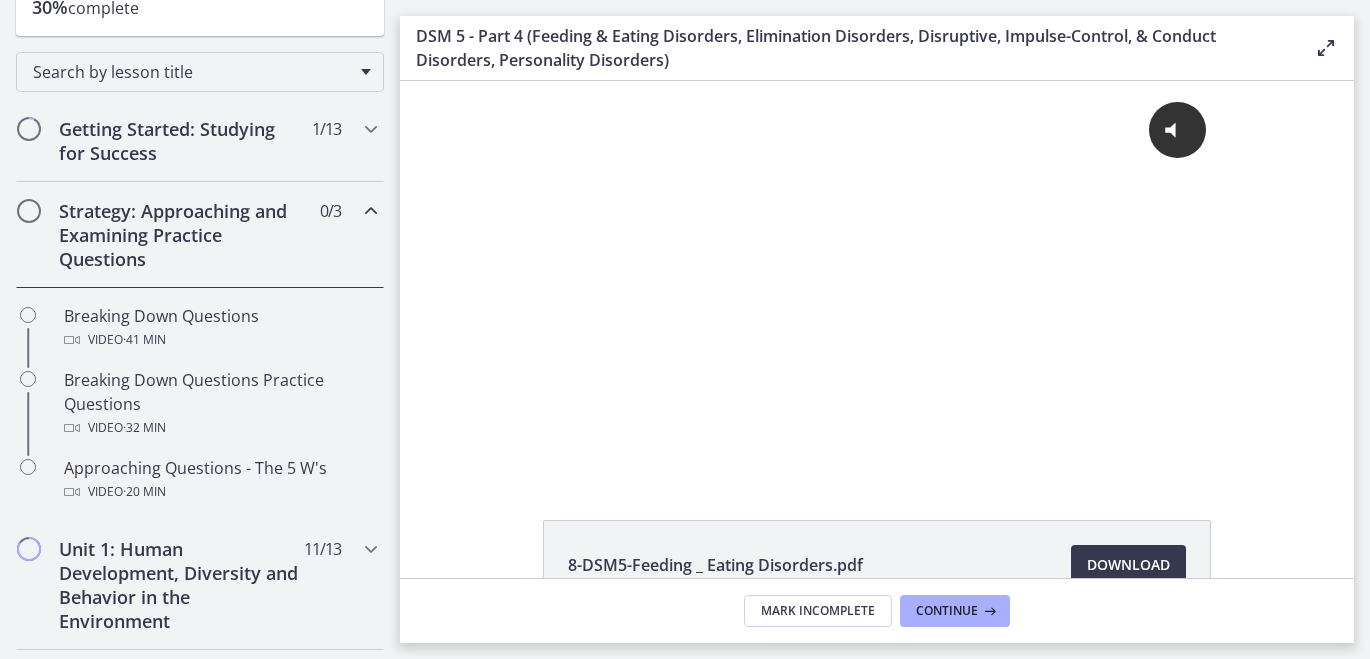 click on "Strategy: Approaching and Examining Practice Questions" at bounding box center (181, 235) 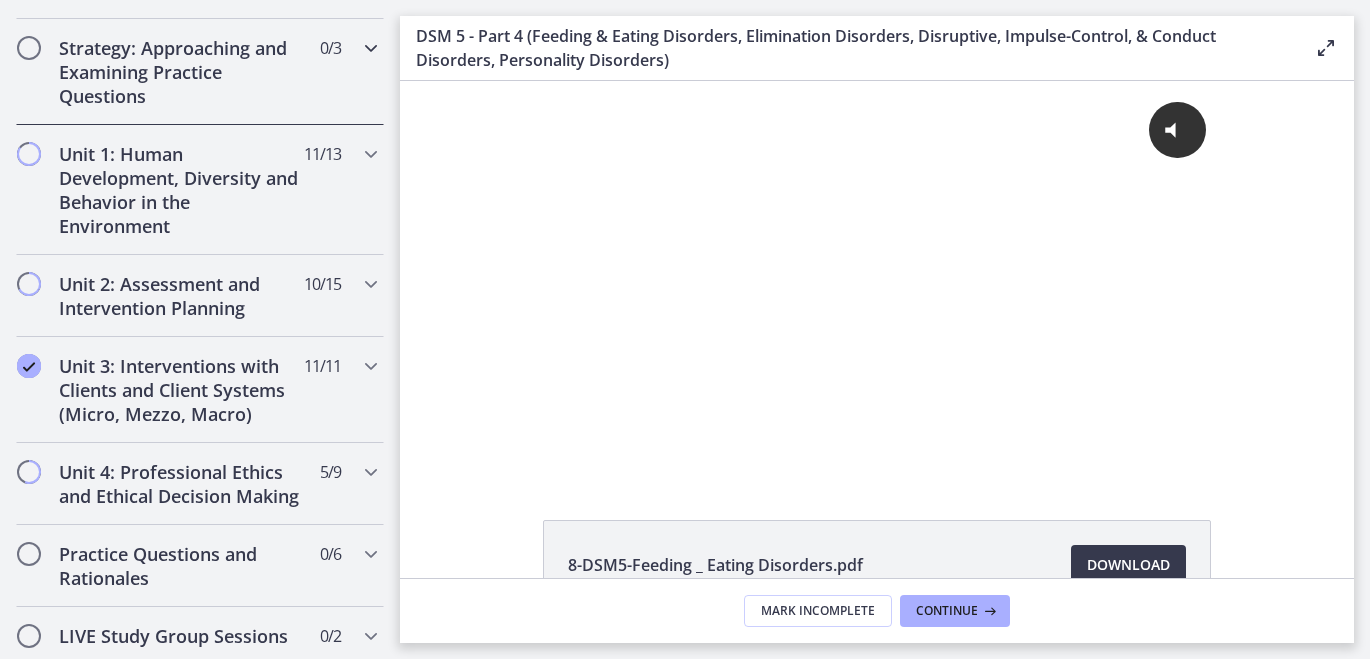 scroll, scrollTop: 412, scrollLeft: 0, axis: vertical 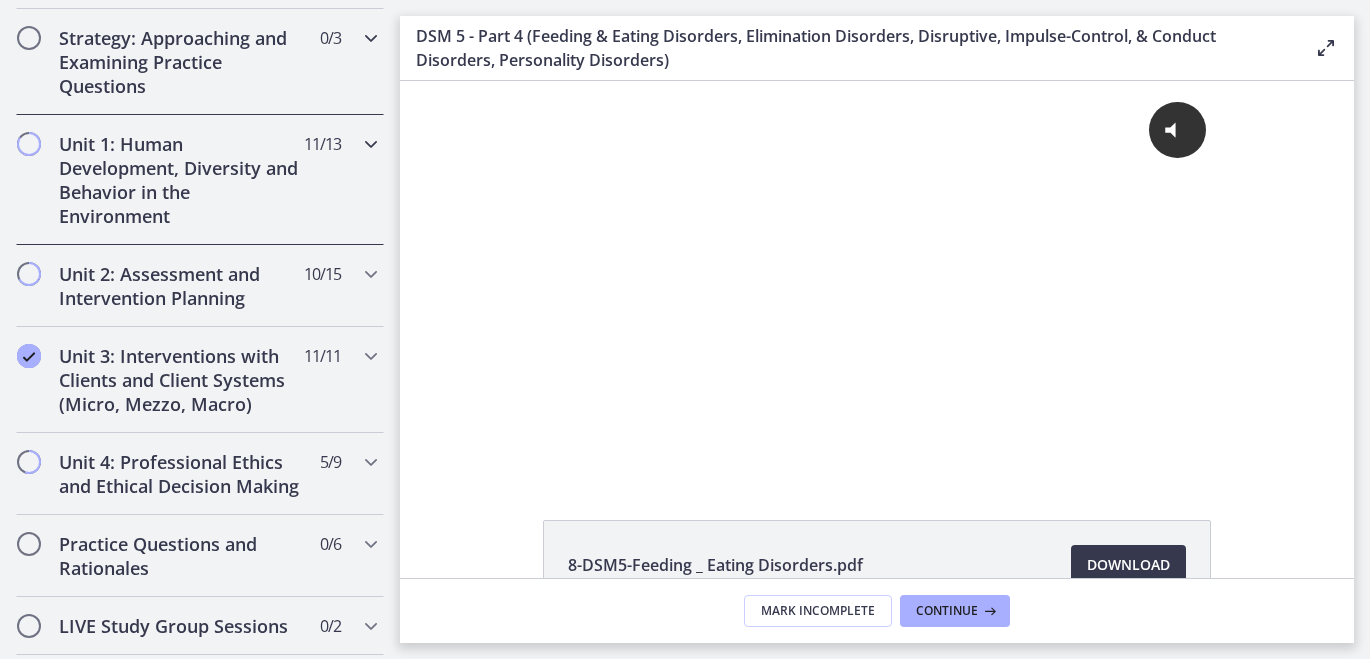 click on "Unit 1: Human Development, Diversity and Behavior in the Environment" at bounding box center (181, 180) 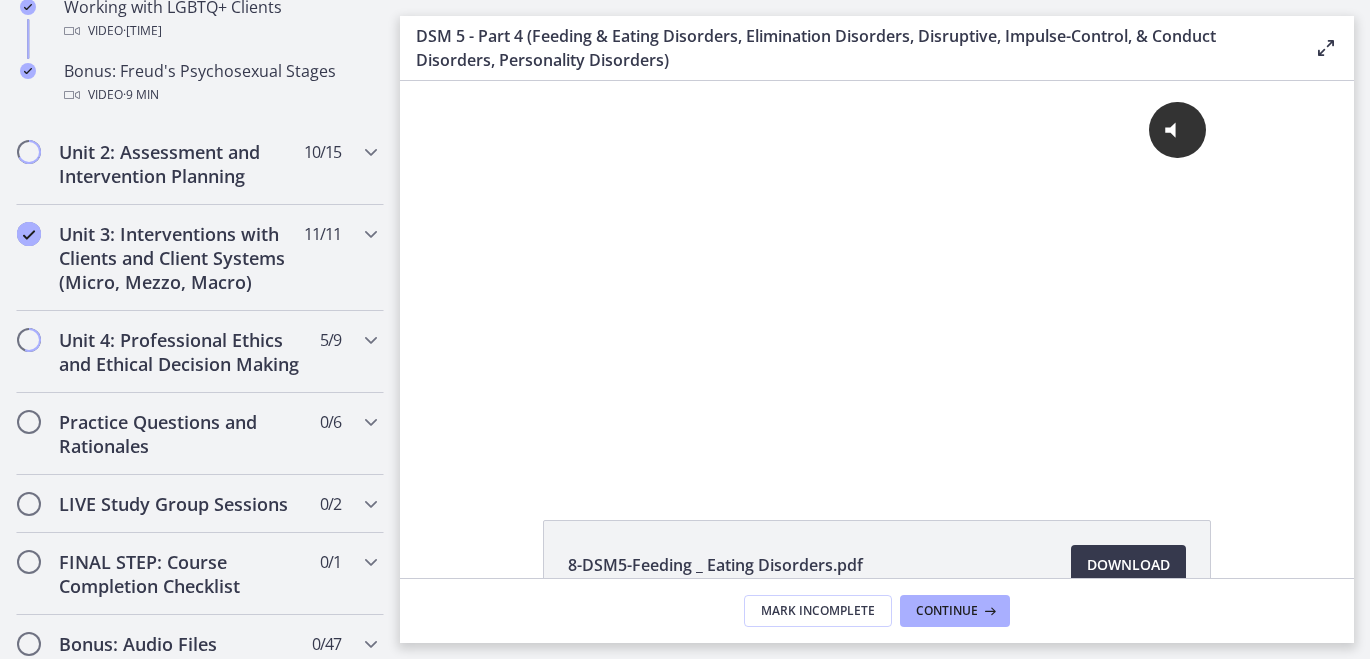 scroll, scrollTop: 1452, scrollLeft: 0, axis: vertical 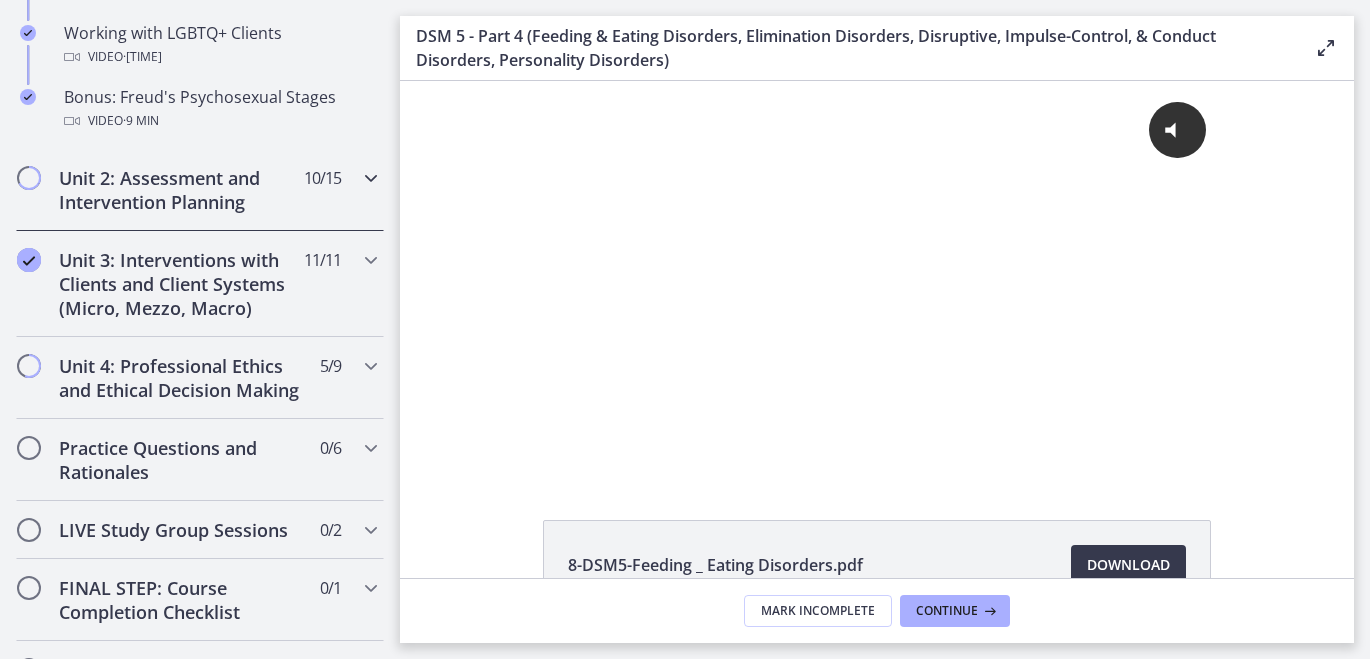 click on "Unit 2: Assessment and Intervention Planning
10  /  15
Completed" at bounding box center (200, 190) 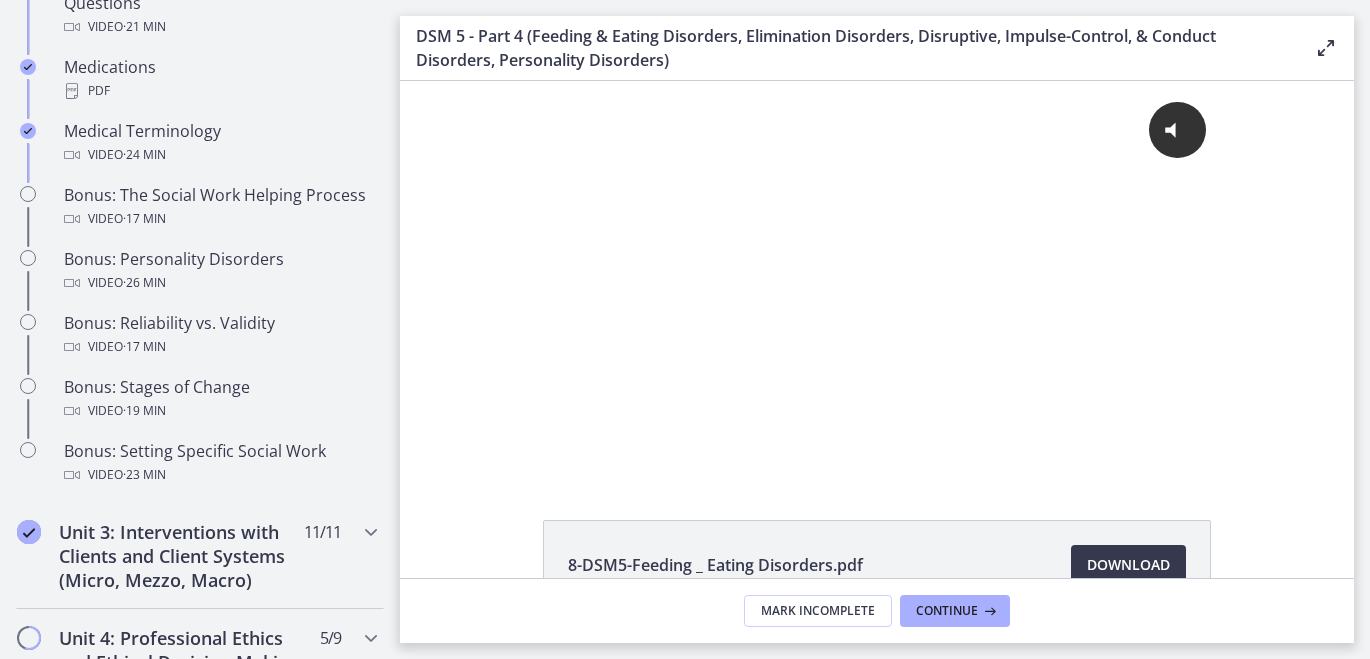 scroll, scrollTop: 1455, scrollLeft: 0, axis: vertical 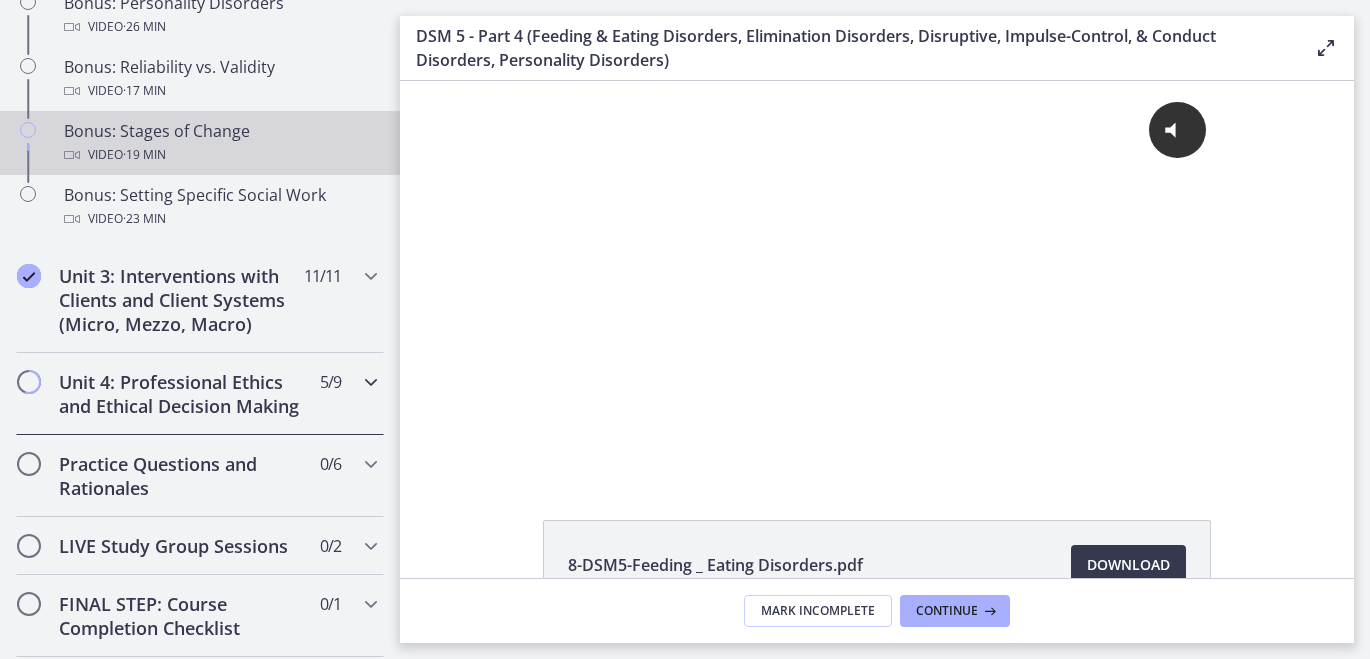 click on "Unit 4: Professional Ethics and Ethical Decision Making" at bounding box center (181, 394) 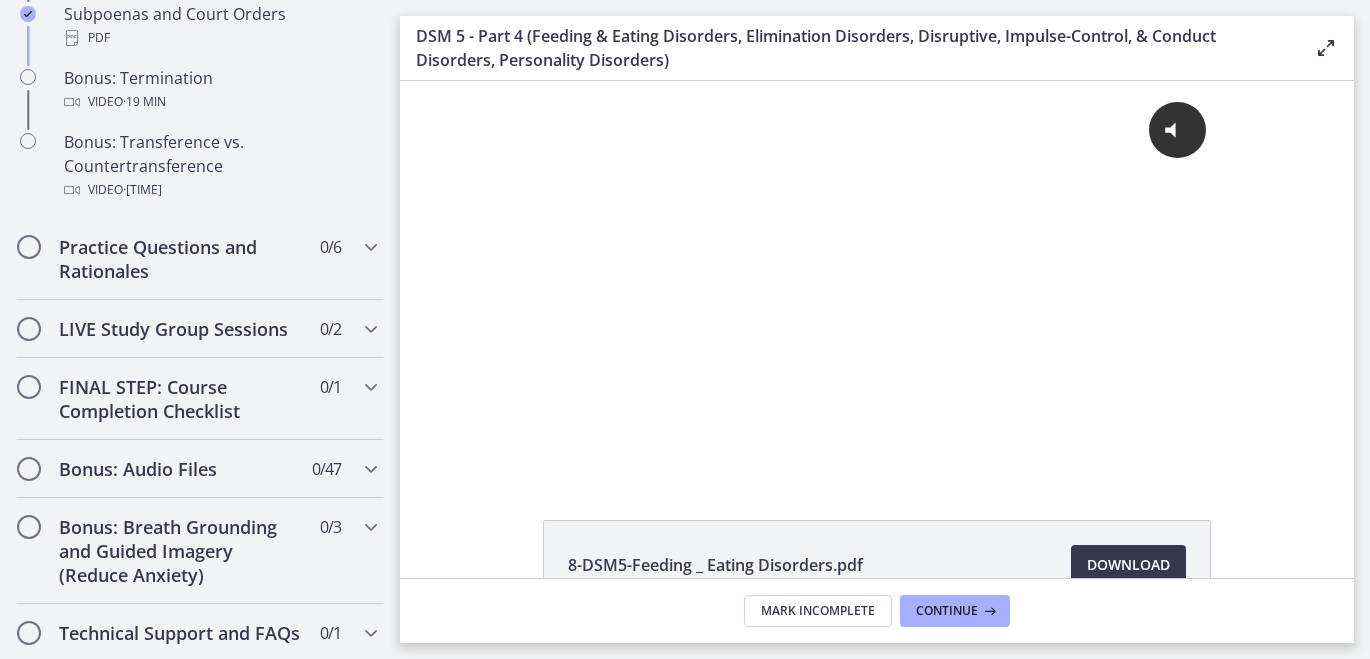 scroll, scrollTop: 1350, scrollLeft: 0, axis: vertical 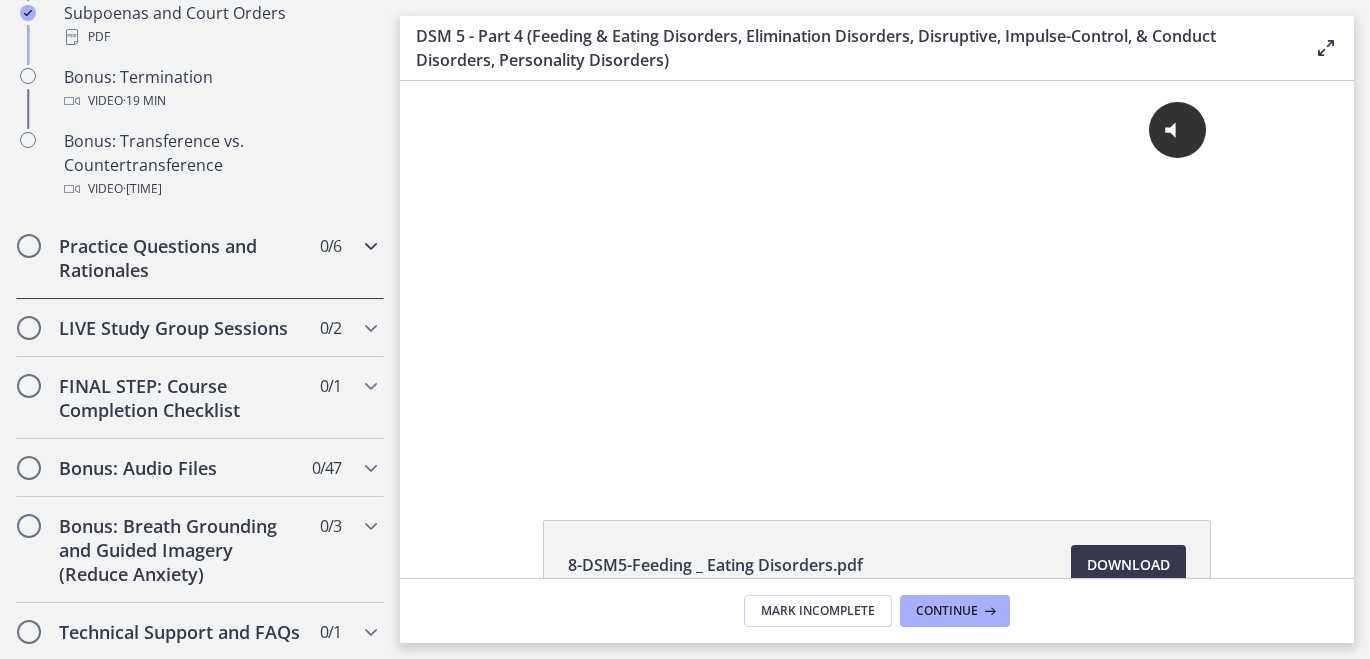 click on "Practice Questions and Rationales" at bounding box center (181, 258) 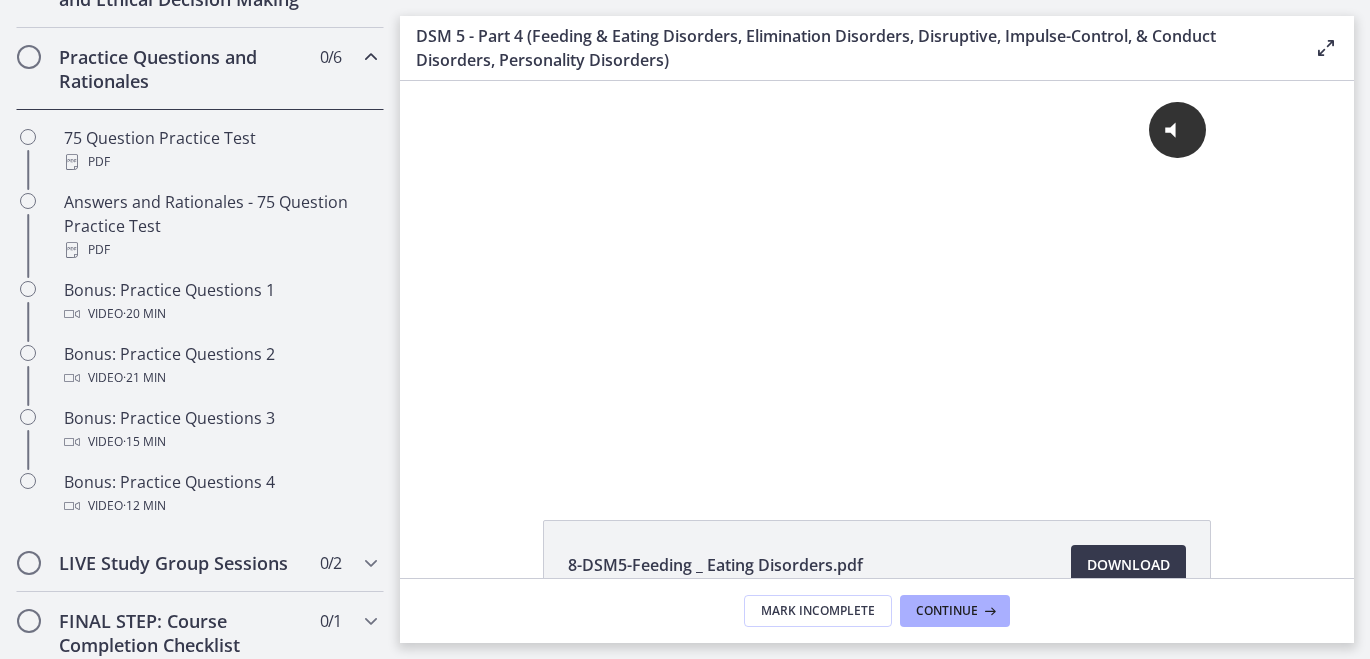 scroll, scrollTop: 887, scrollLeft: 0, axis: vertical 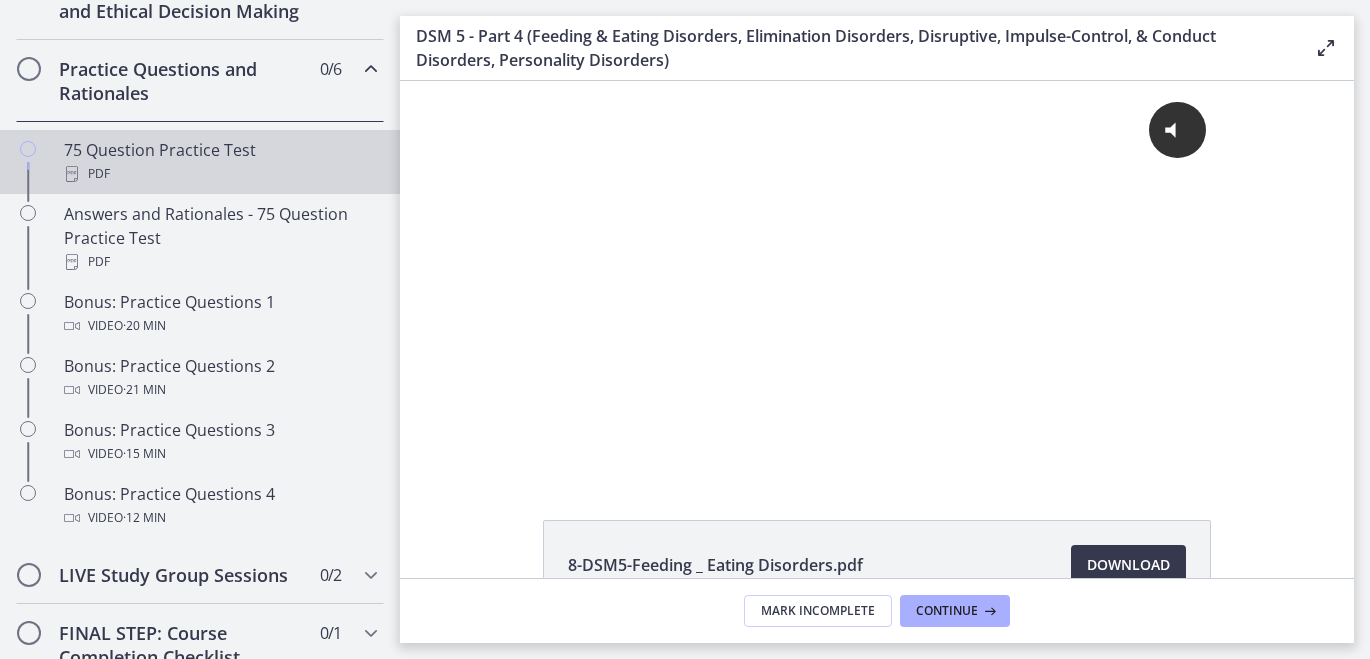 click on "PDF" at bounding box center [220, 174] 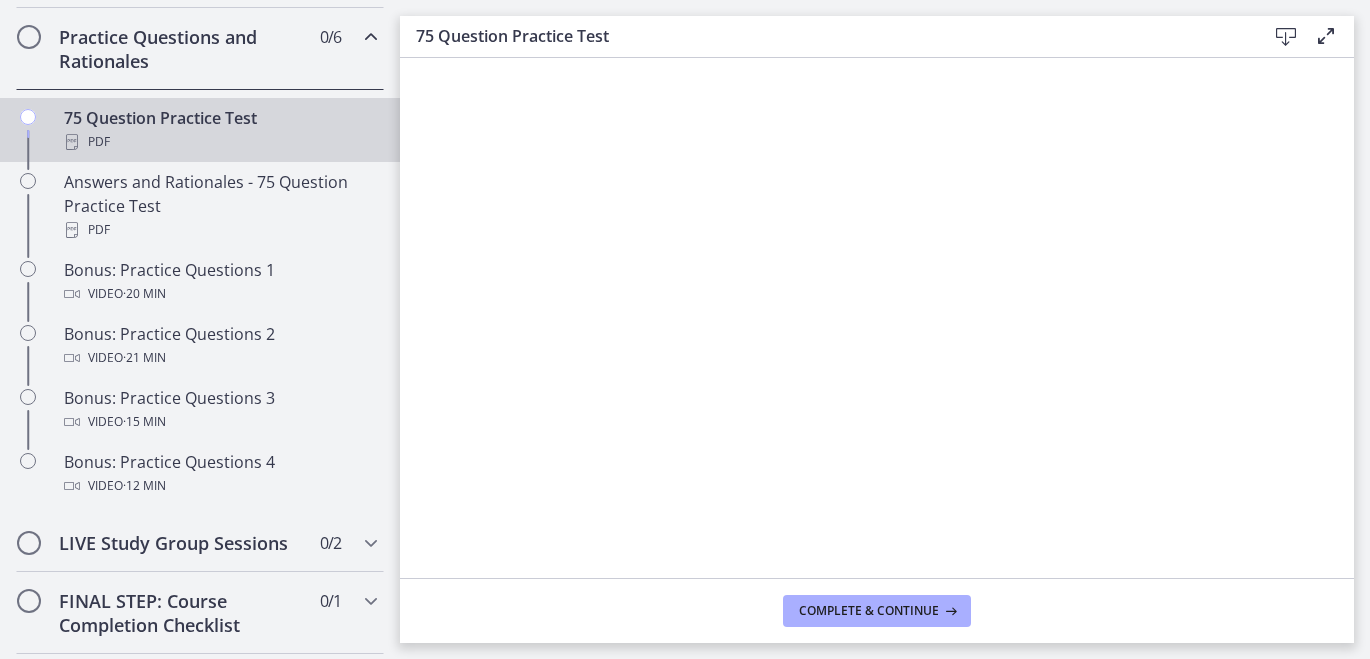 scroll, scrollTop: 910, scrollLeft: 0, axis: vertical 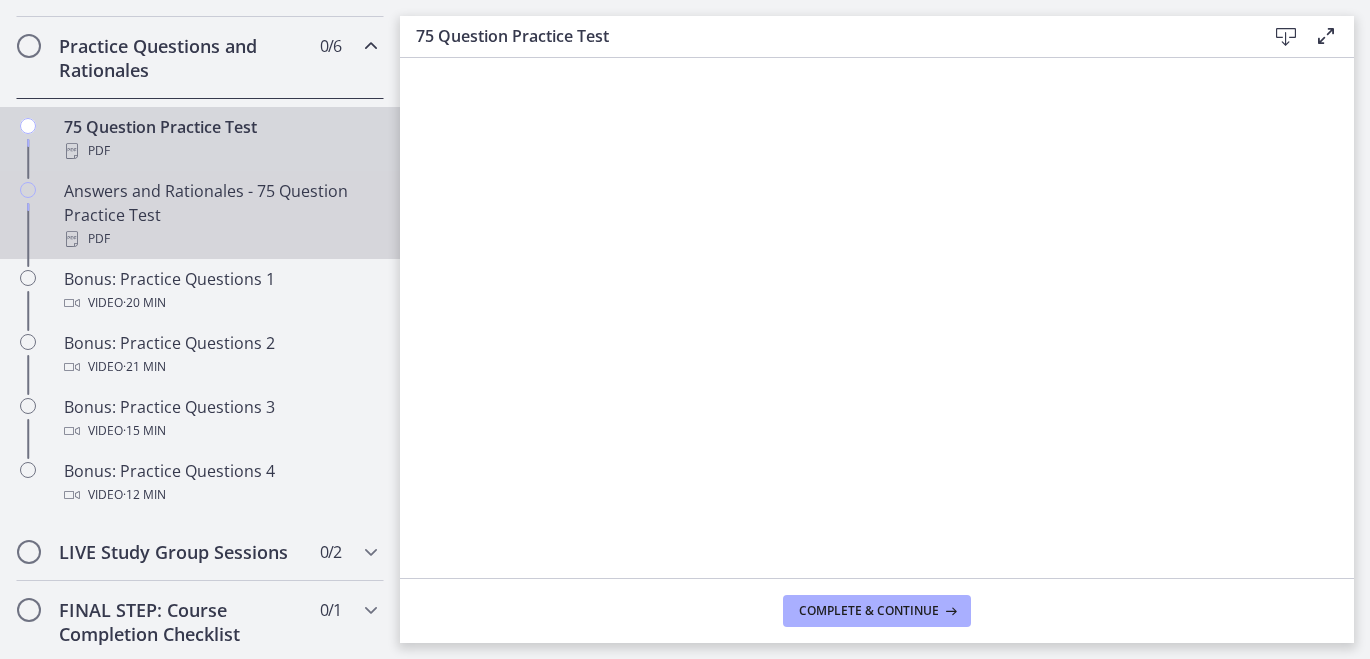 click on "Answers and Rationales - 75 Question Practice Test
PDF" at bounding box center (220, 215) 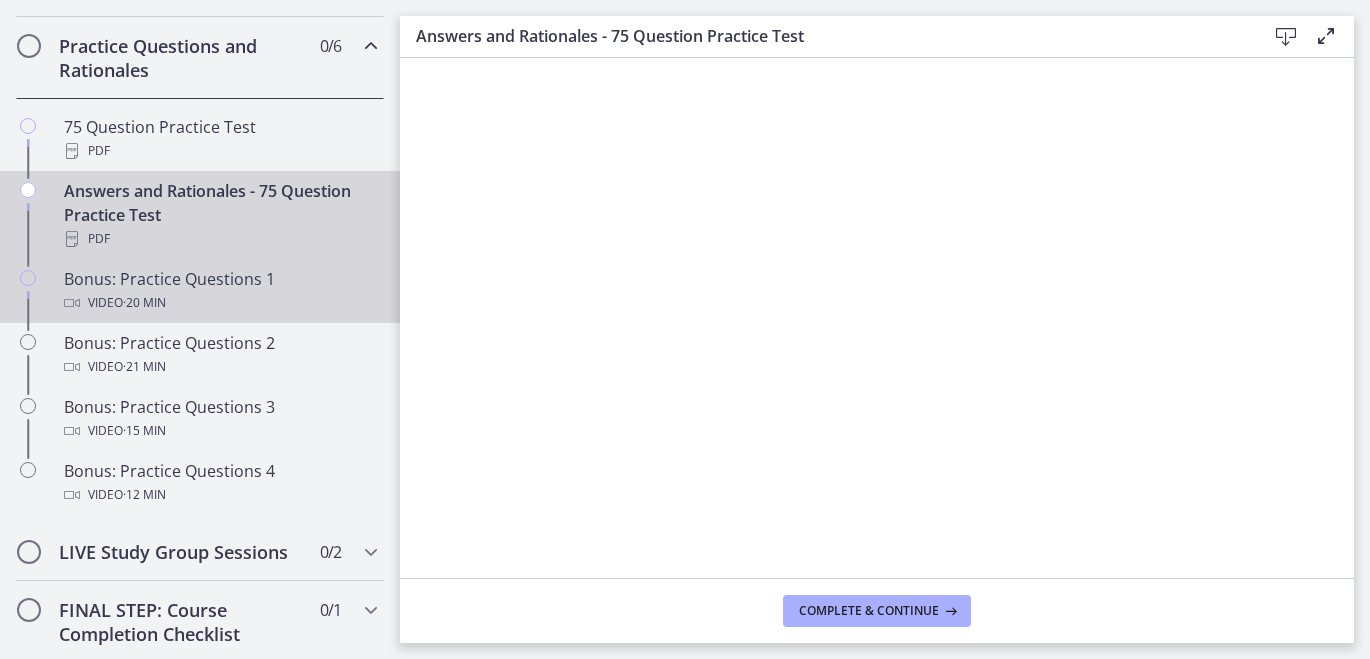 click on "Bonus: Practice Questions 1
Video
·  20 min" at bounding box center (220, 291) 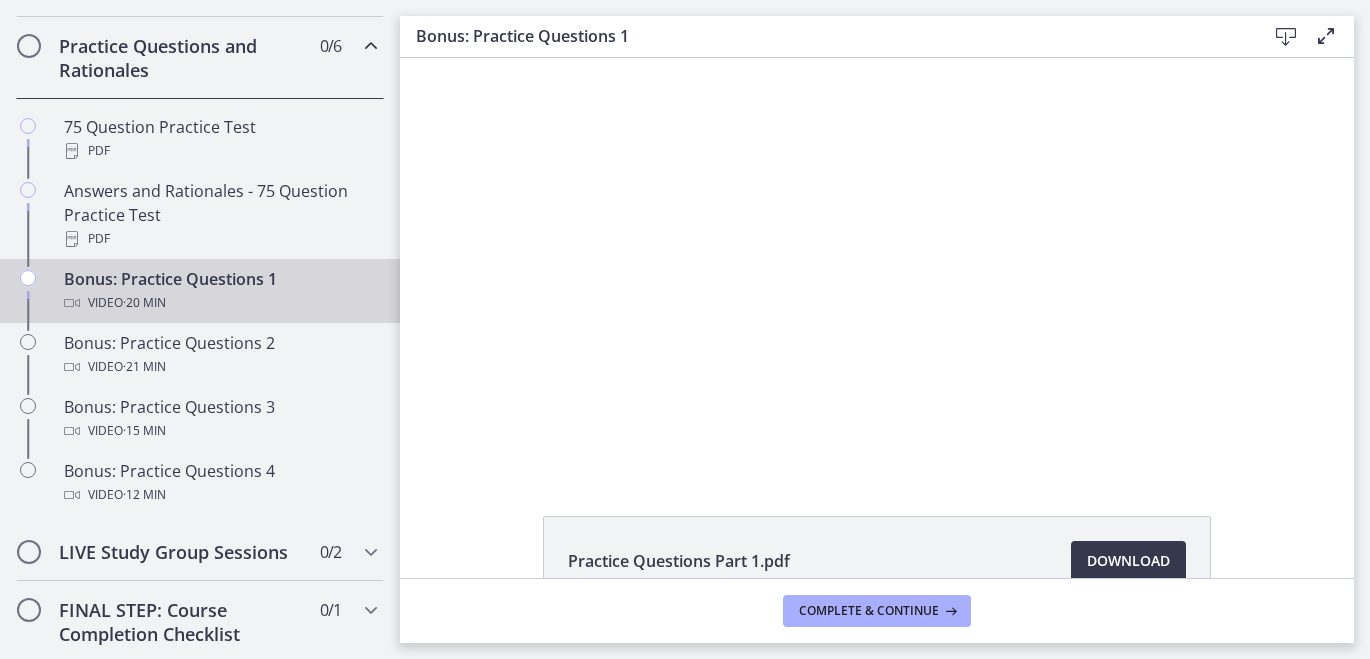 scroll, scrollTop: 0, scrollLeft: 0, axis: both 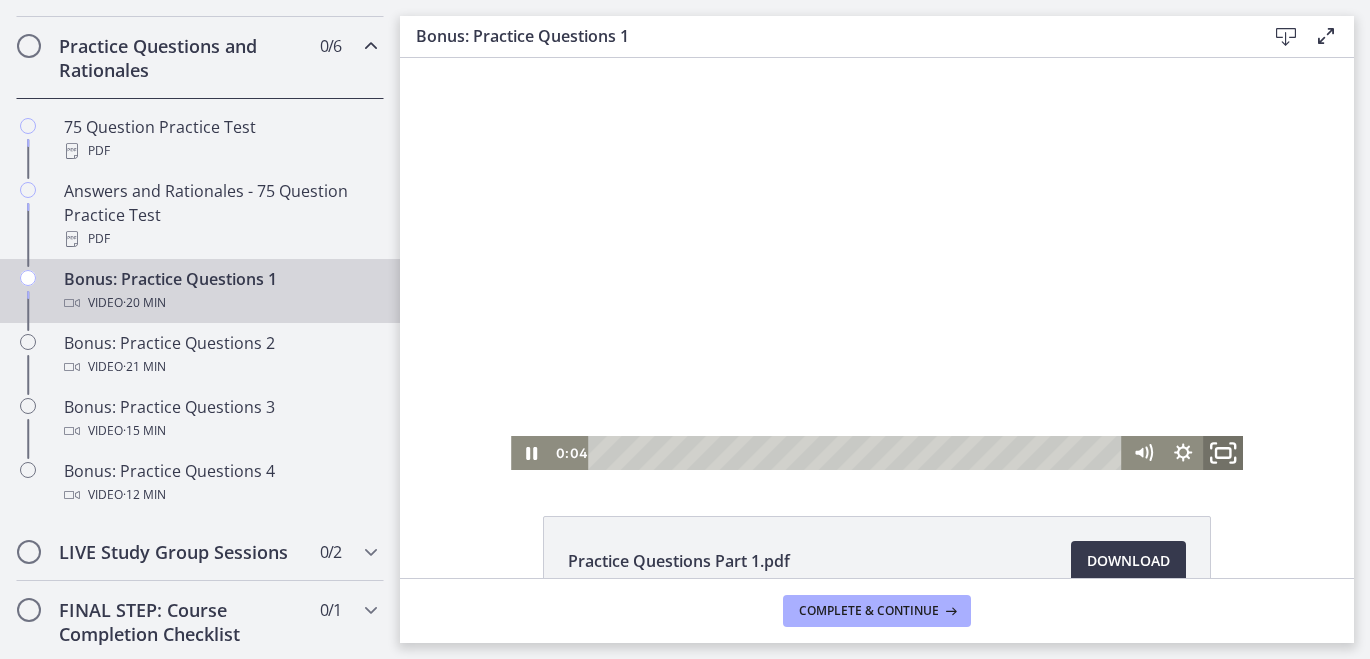 click 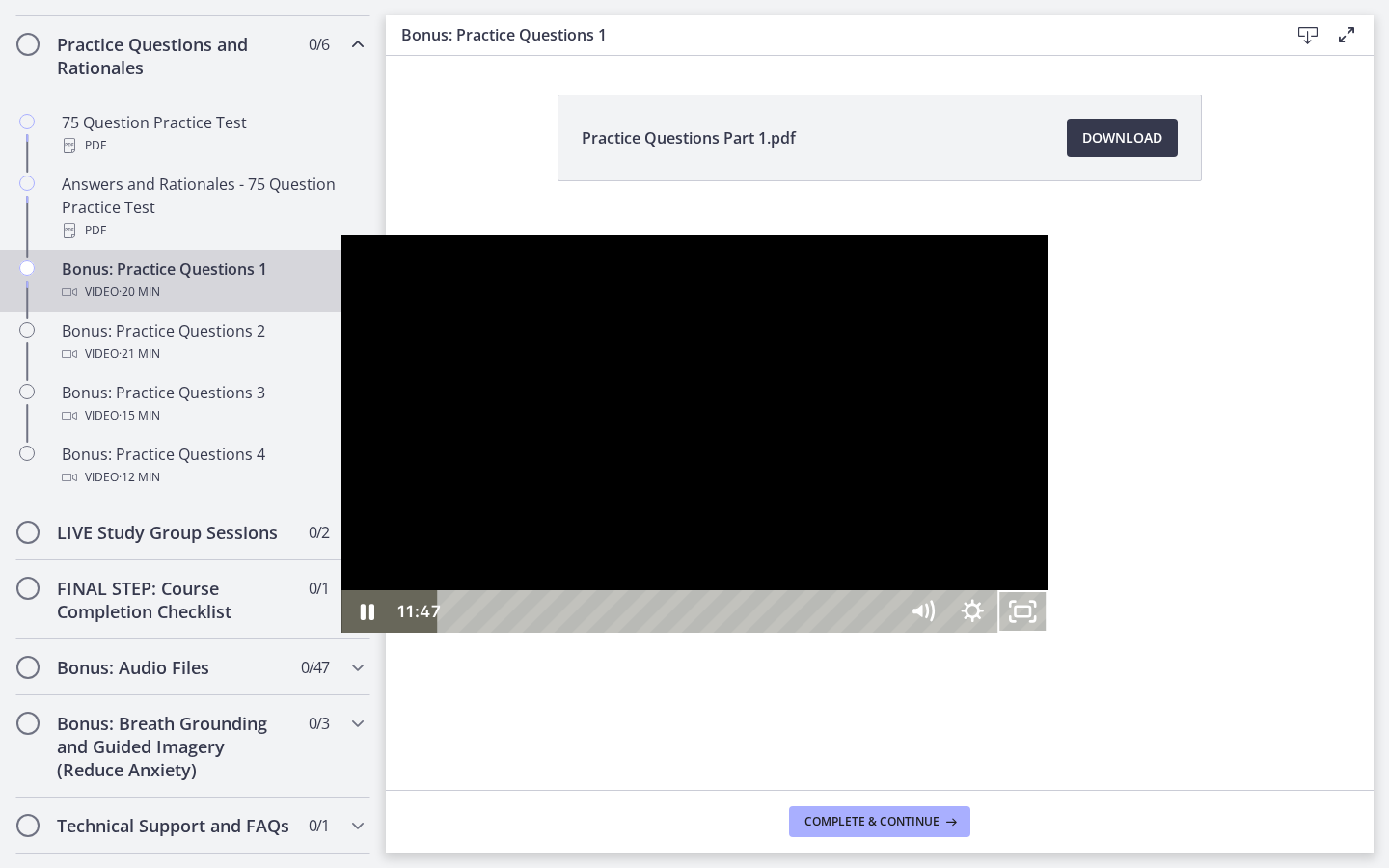 type 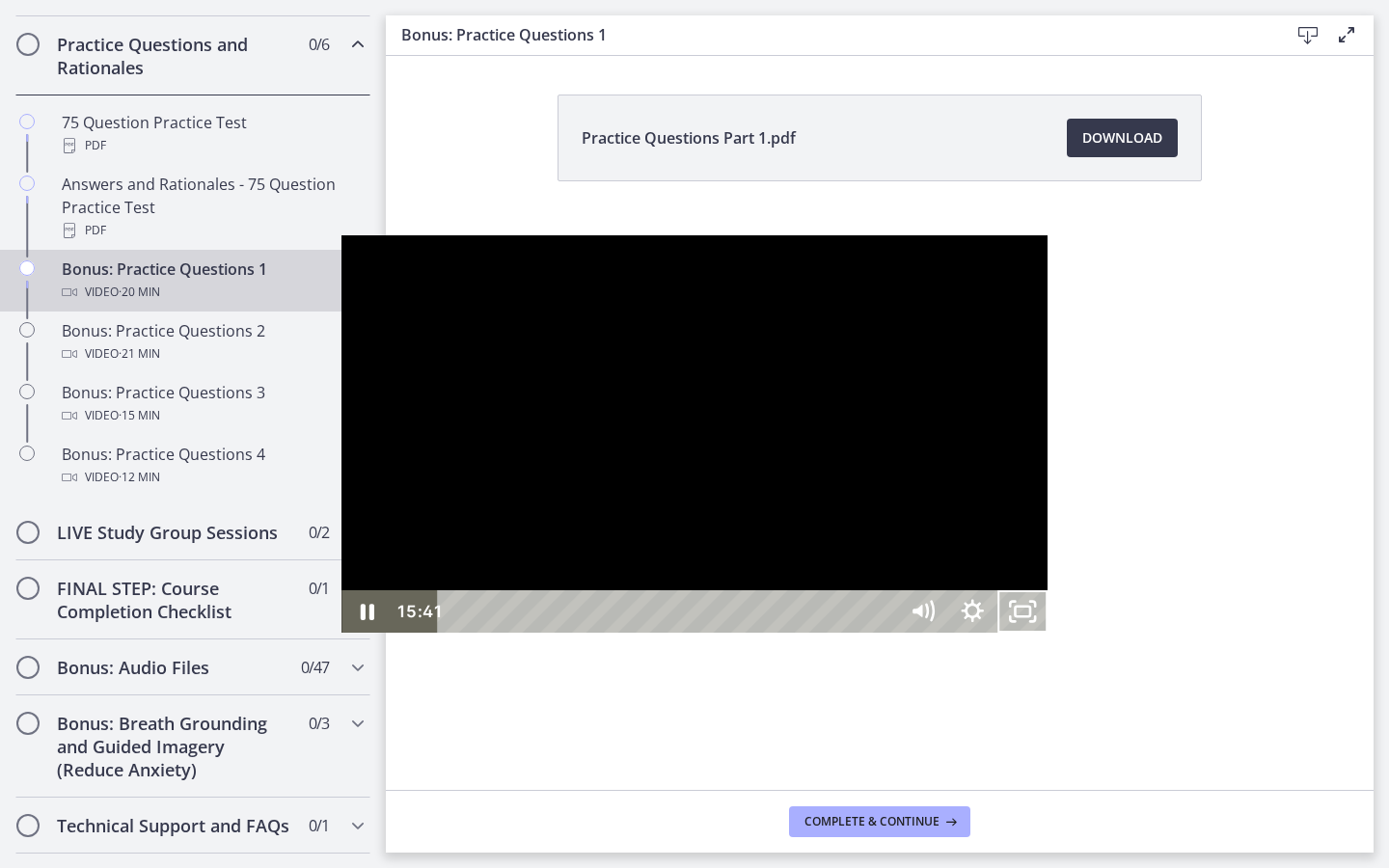 click on "15:20" at bounding box center [670, 611] 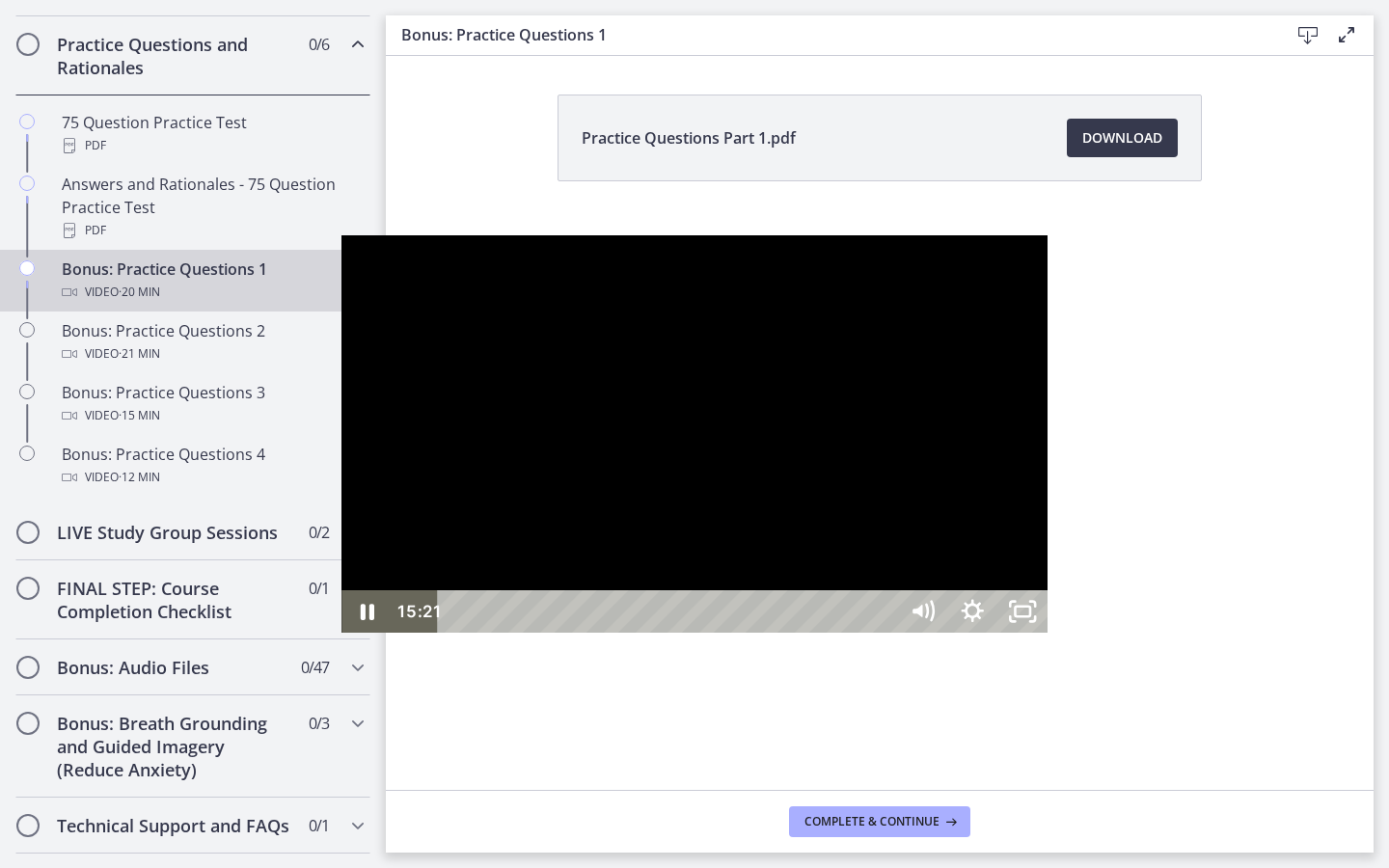 click on "14:54" at bounding box center [670, 611] 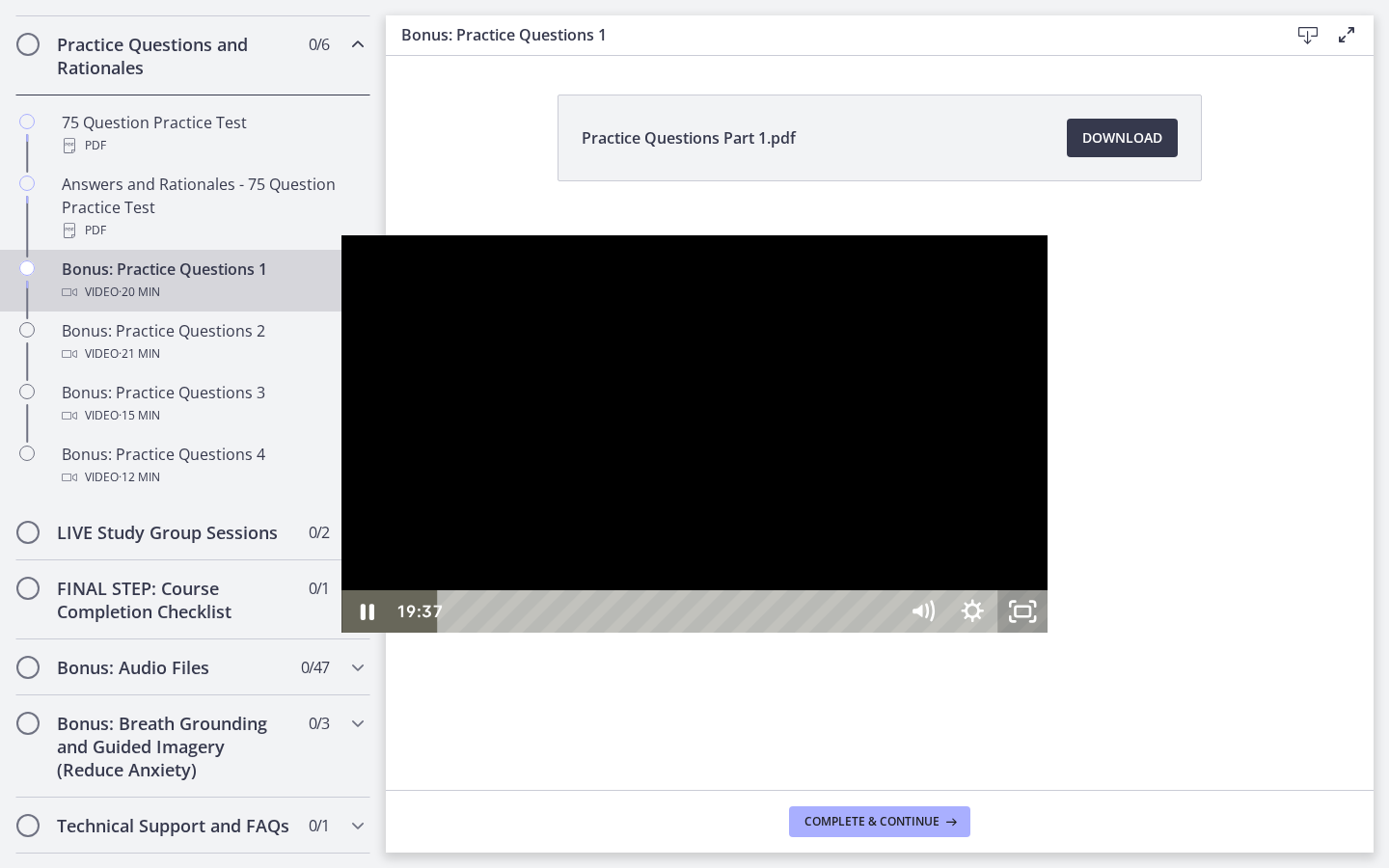 click 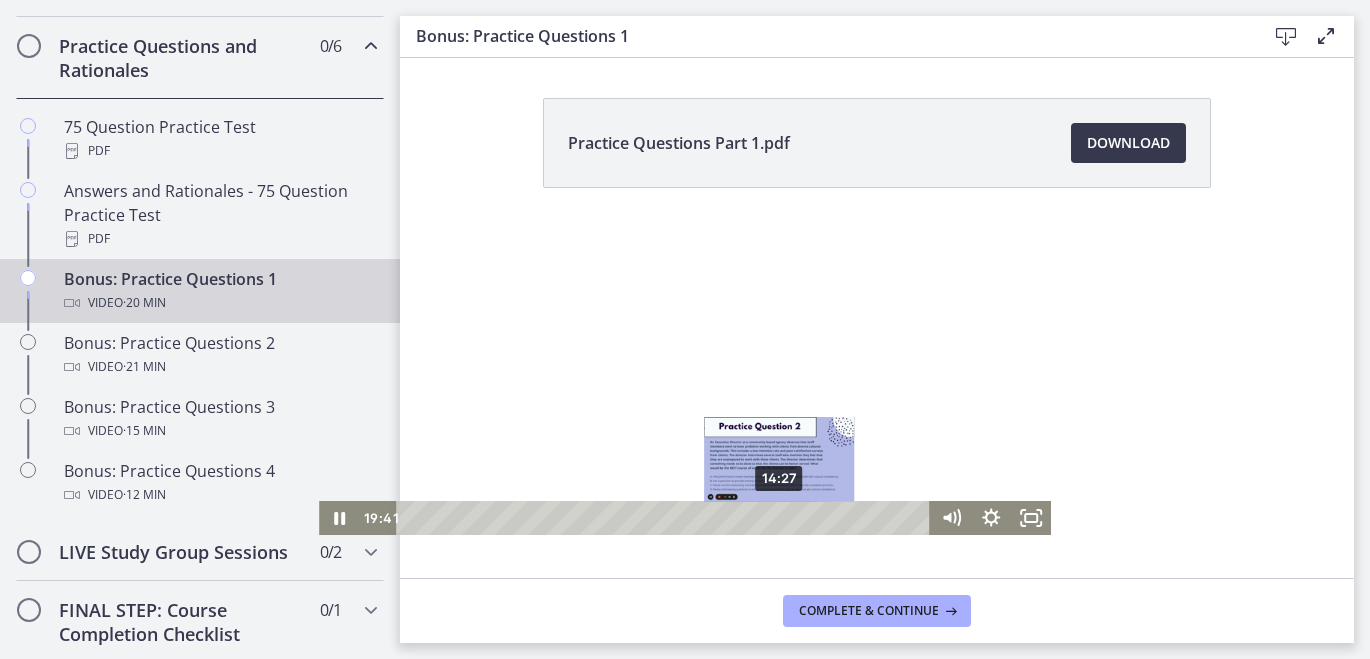 scroll, scrollTop: 73, scrollLeft: 0, axis: vertical 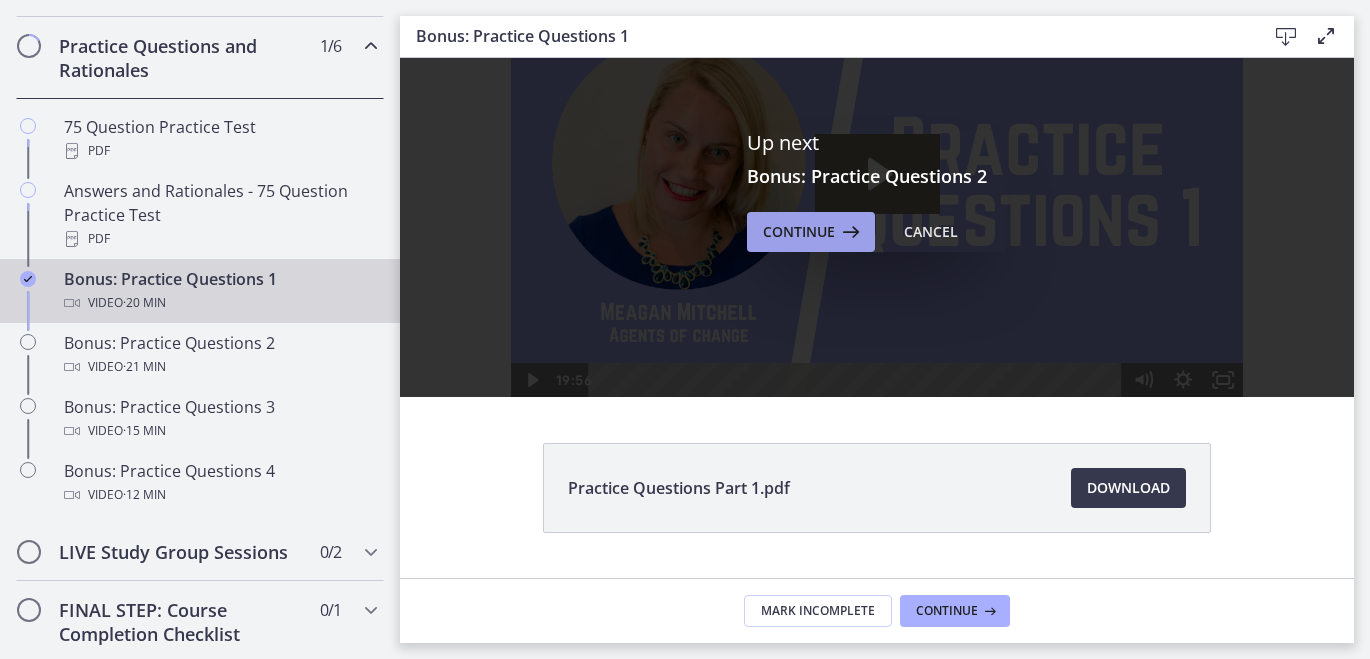 click on "Continue" at bounding box center [799, 232] 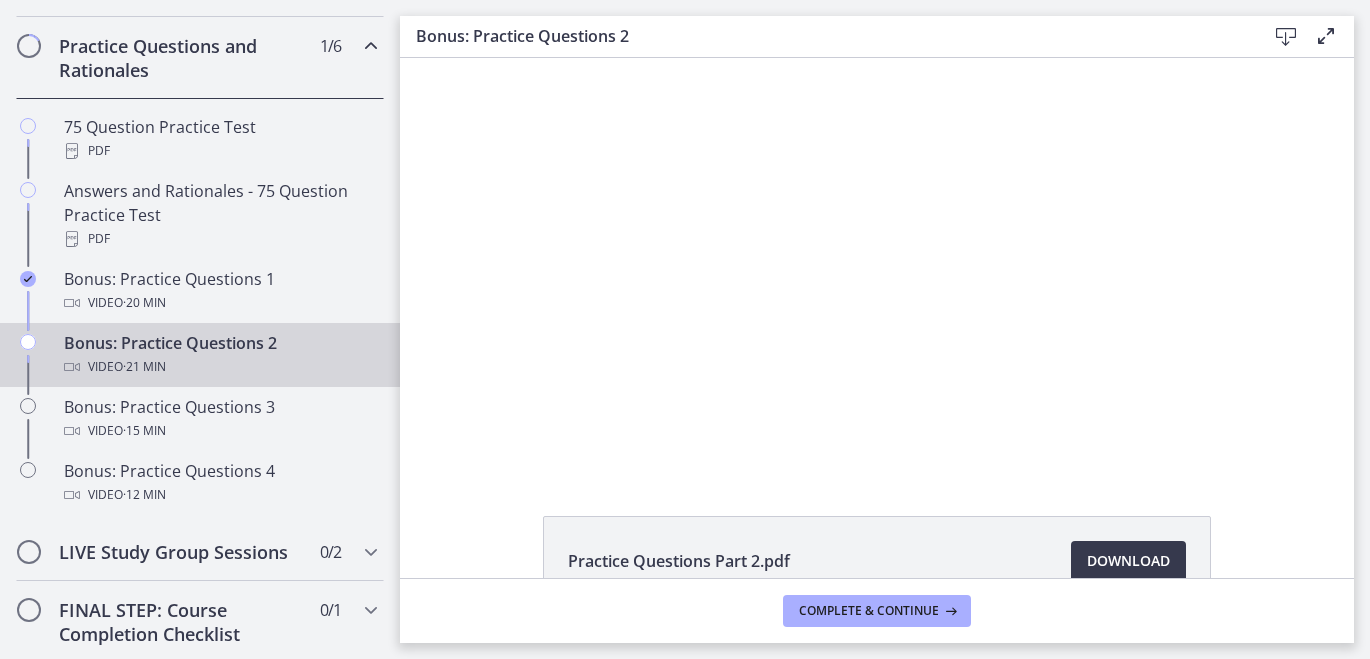 scroll, scrollTop: 0, scrollLeft: 0, axis: both 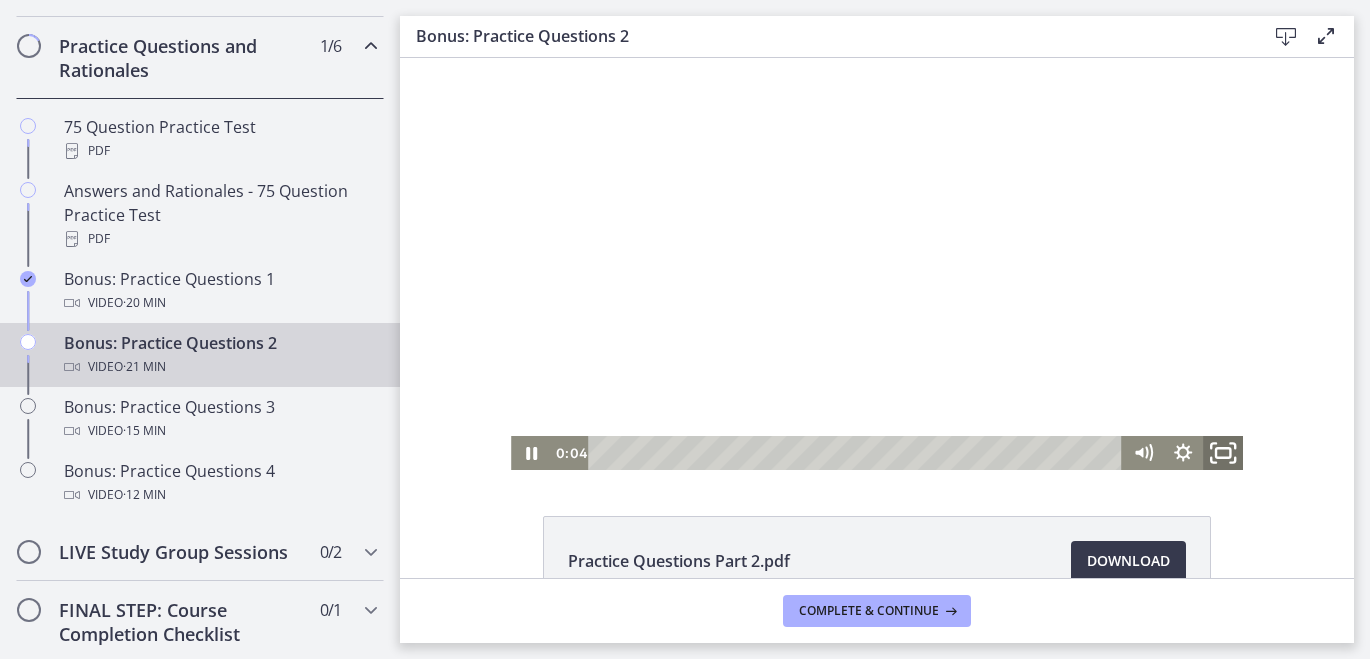 click 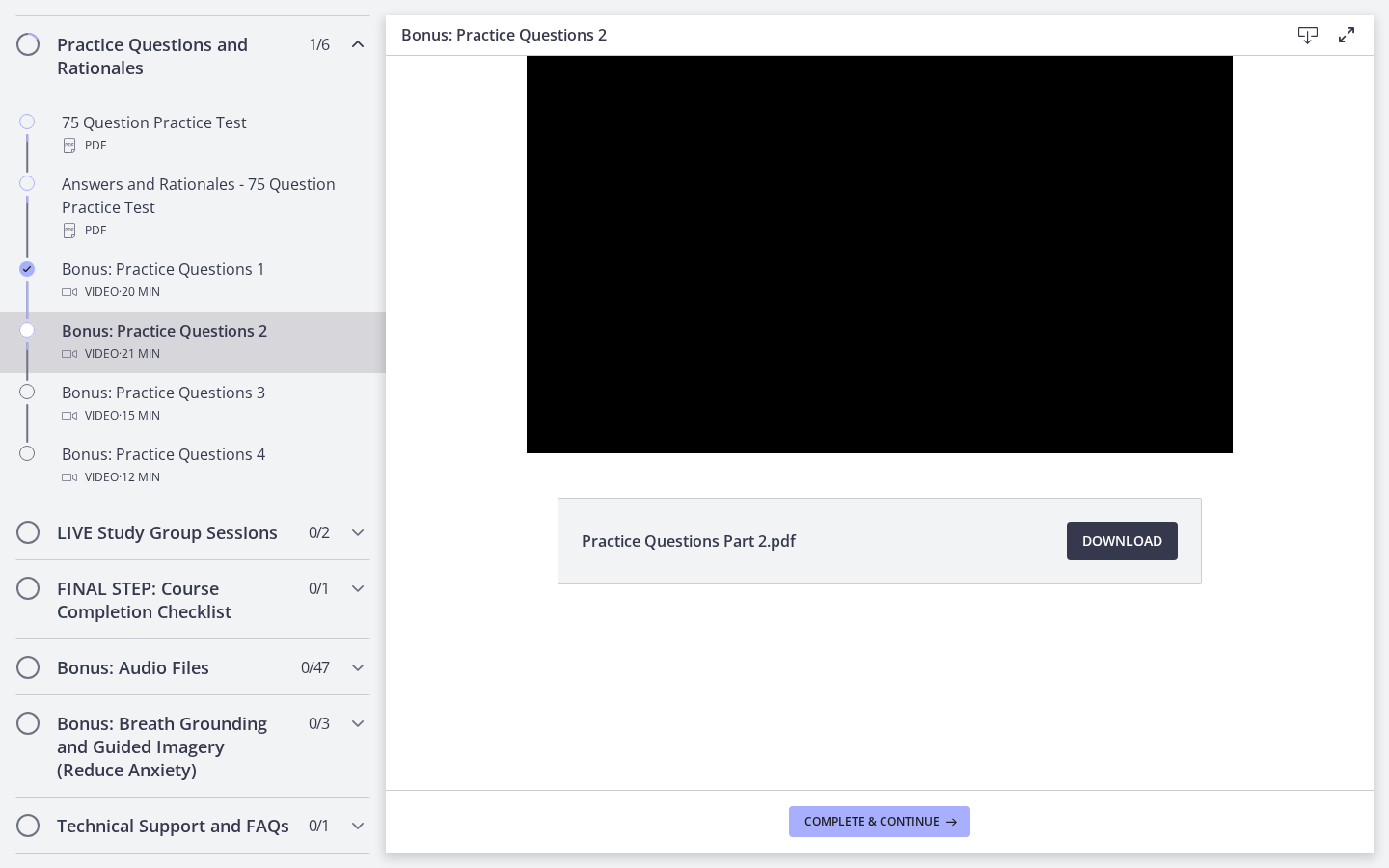 type 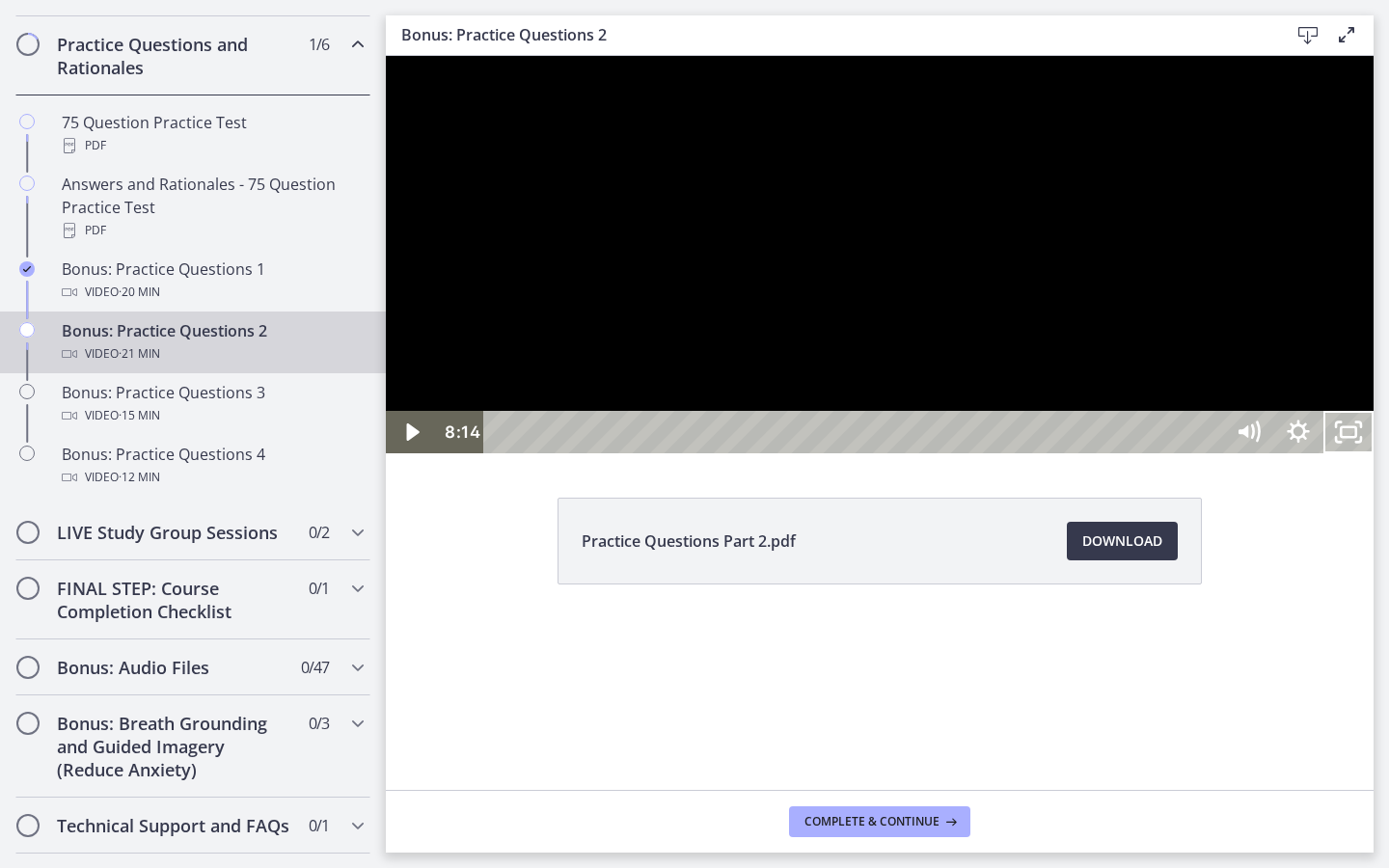 click at bounding box center [1348, 432] 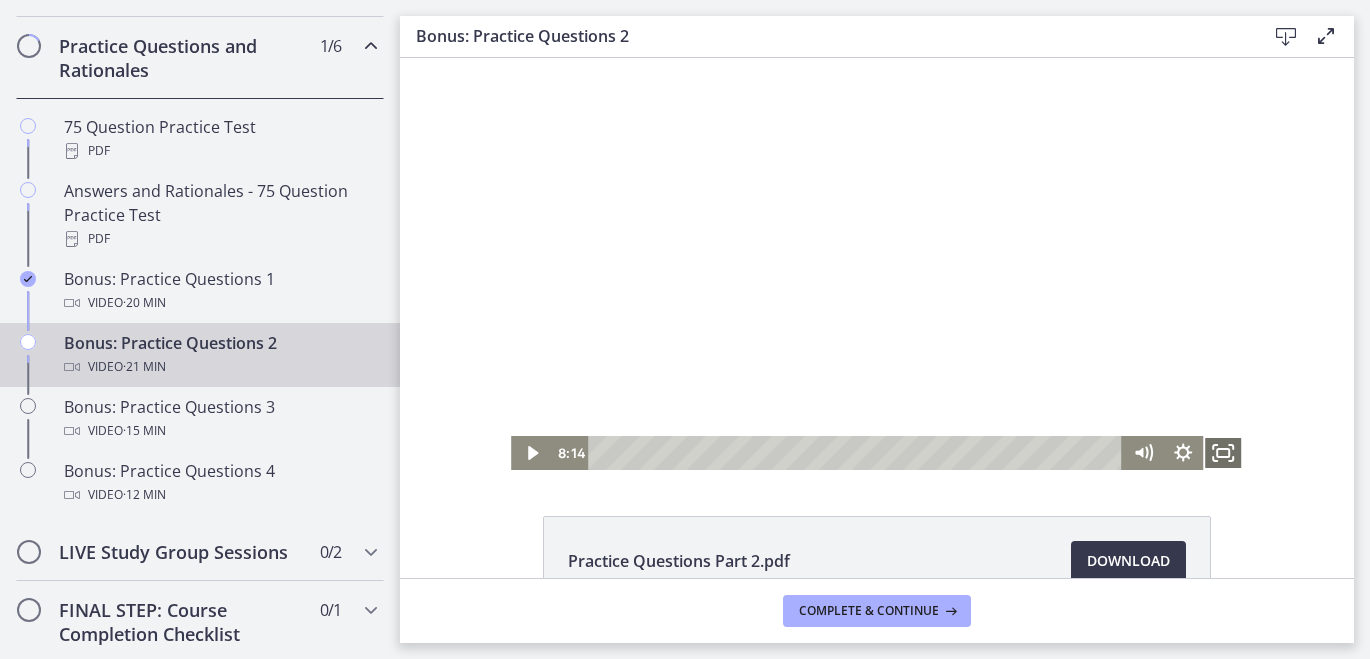 click 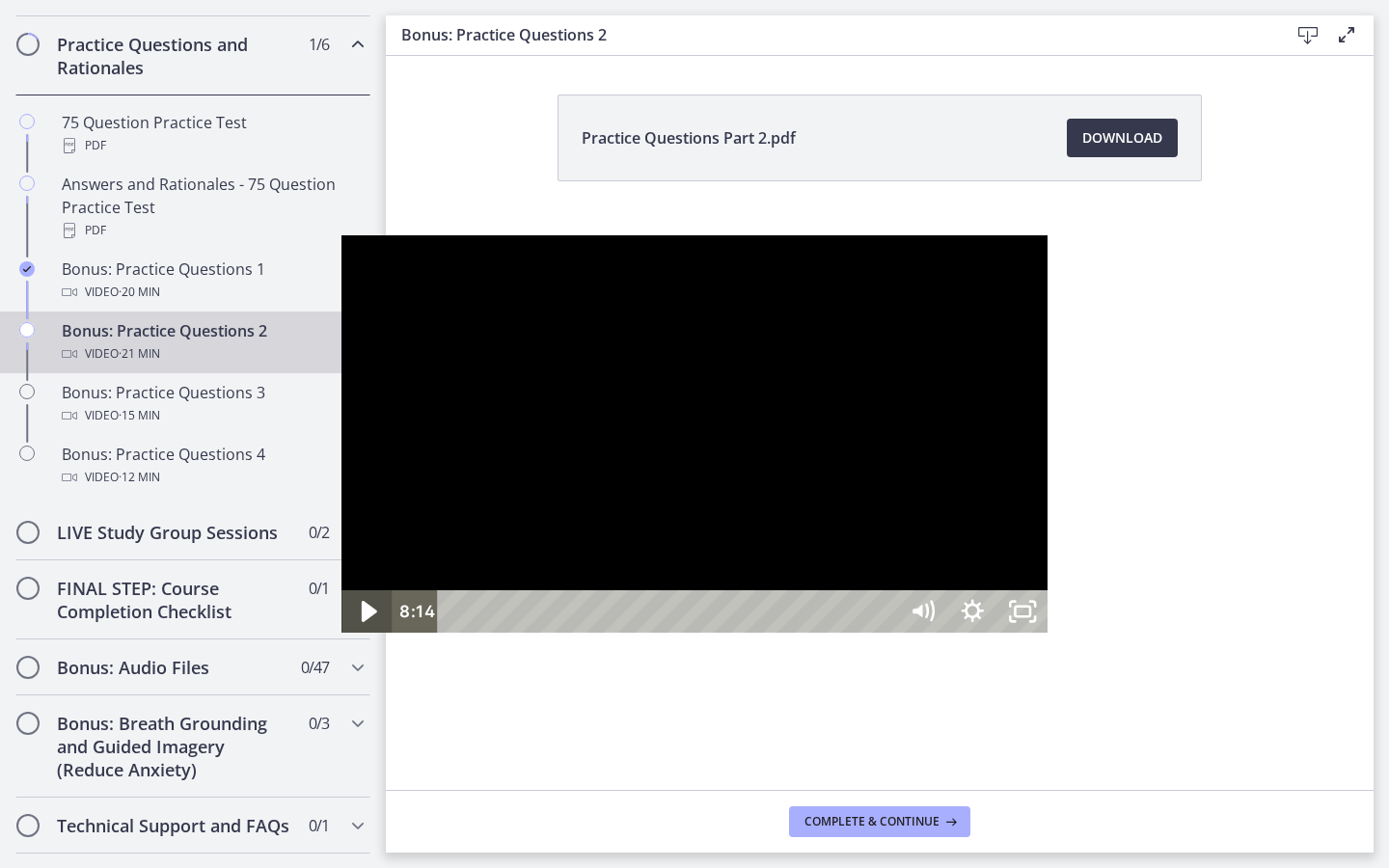 click 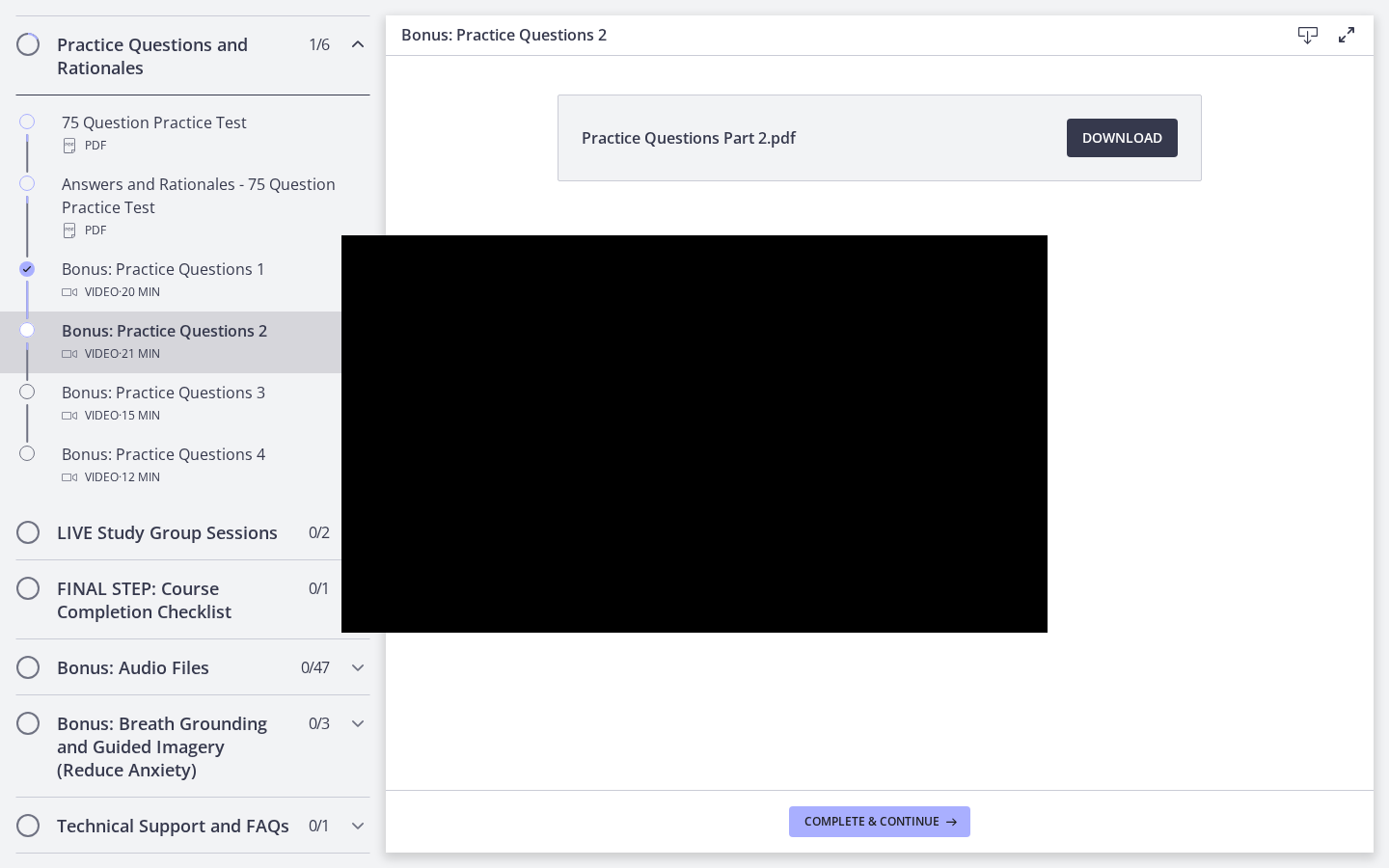 type 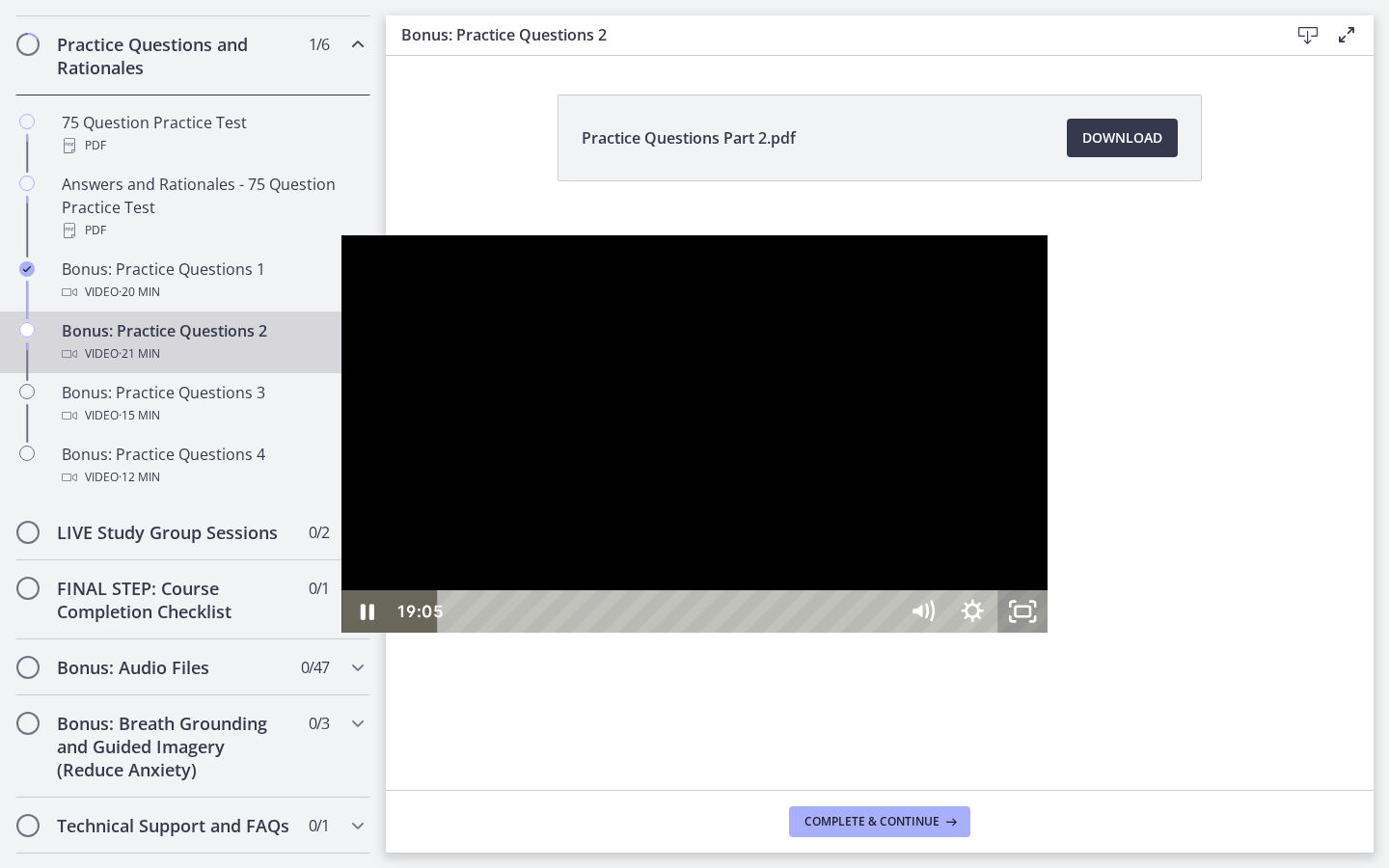click 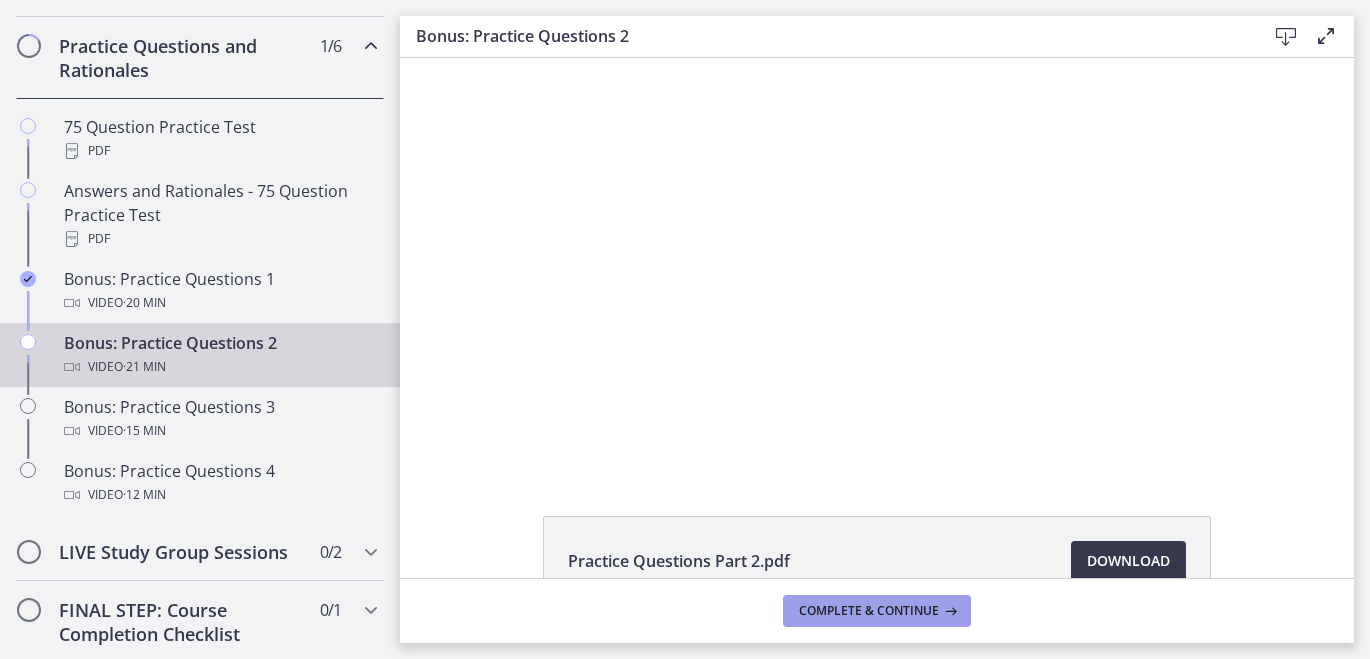 click on "Complete & continue" at bounding box center (869, 611) 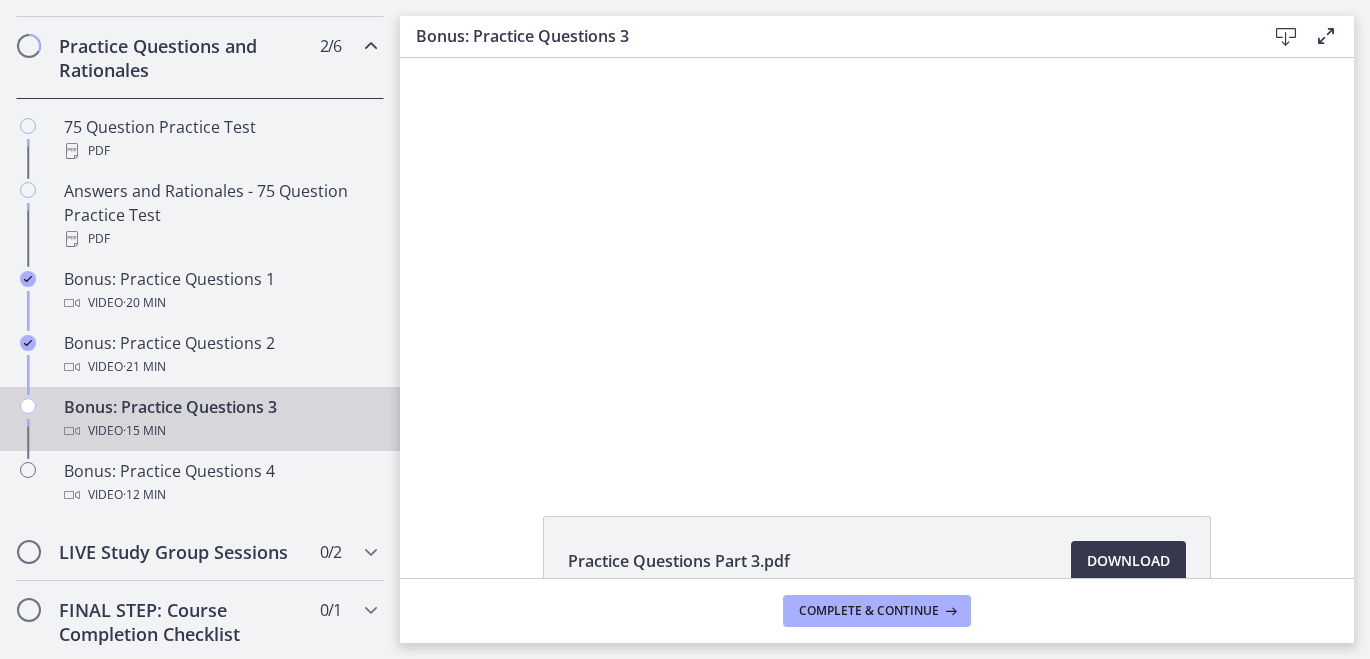 scroll, scrollTop: 0, scrollLeft: 0, axis: both 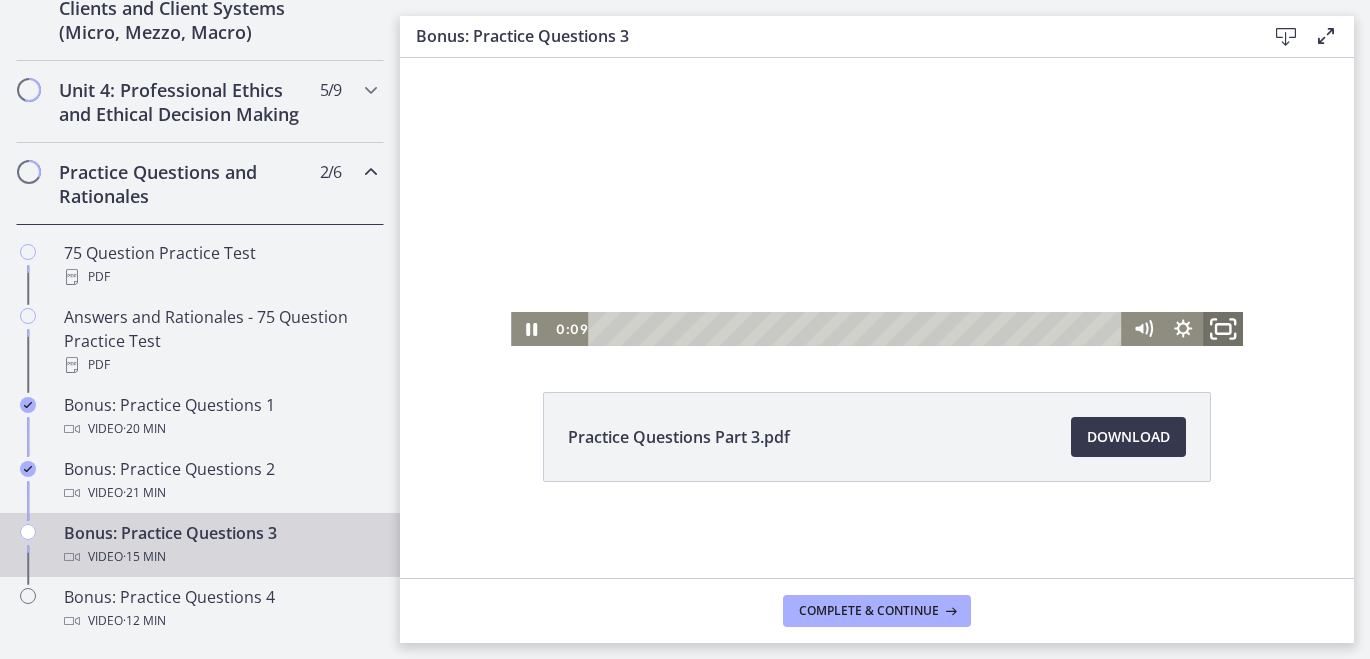 click 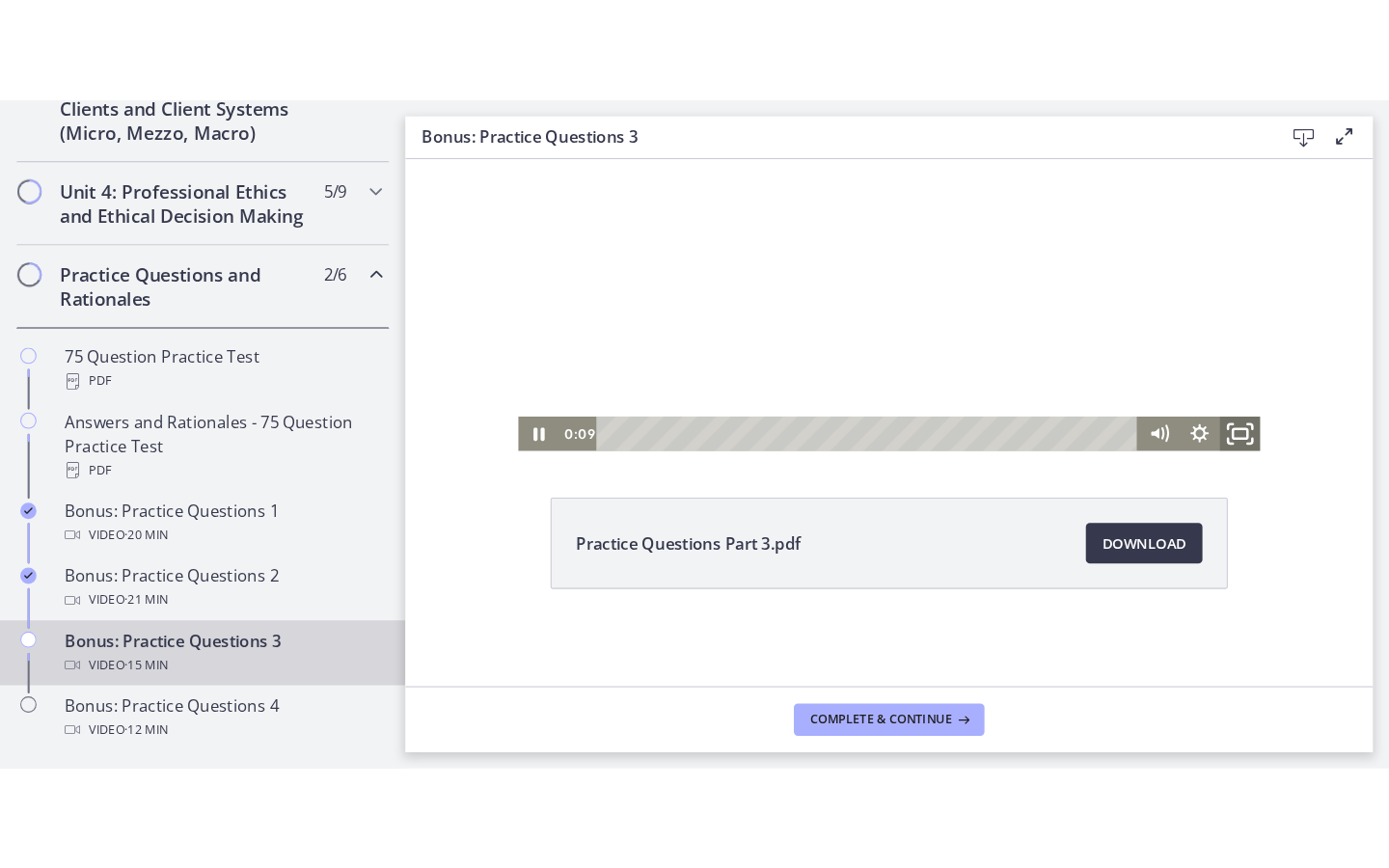 scroll, scrollTop: 0, scrollLeft: 0, axis: both 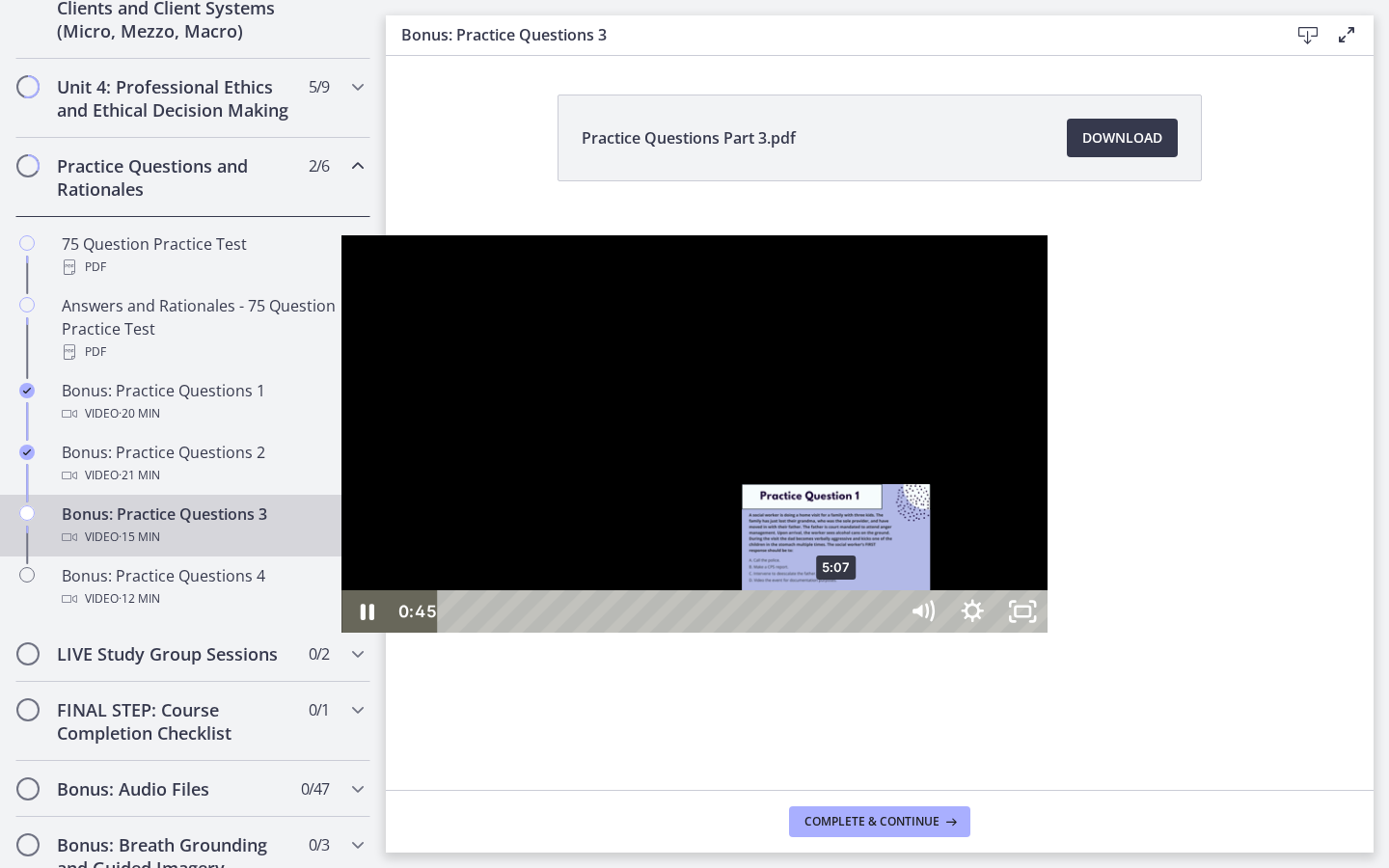 click on "5:07" at bounding box center [670, 611] 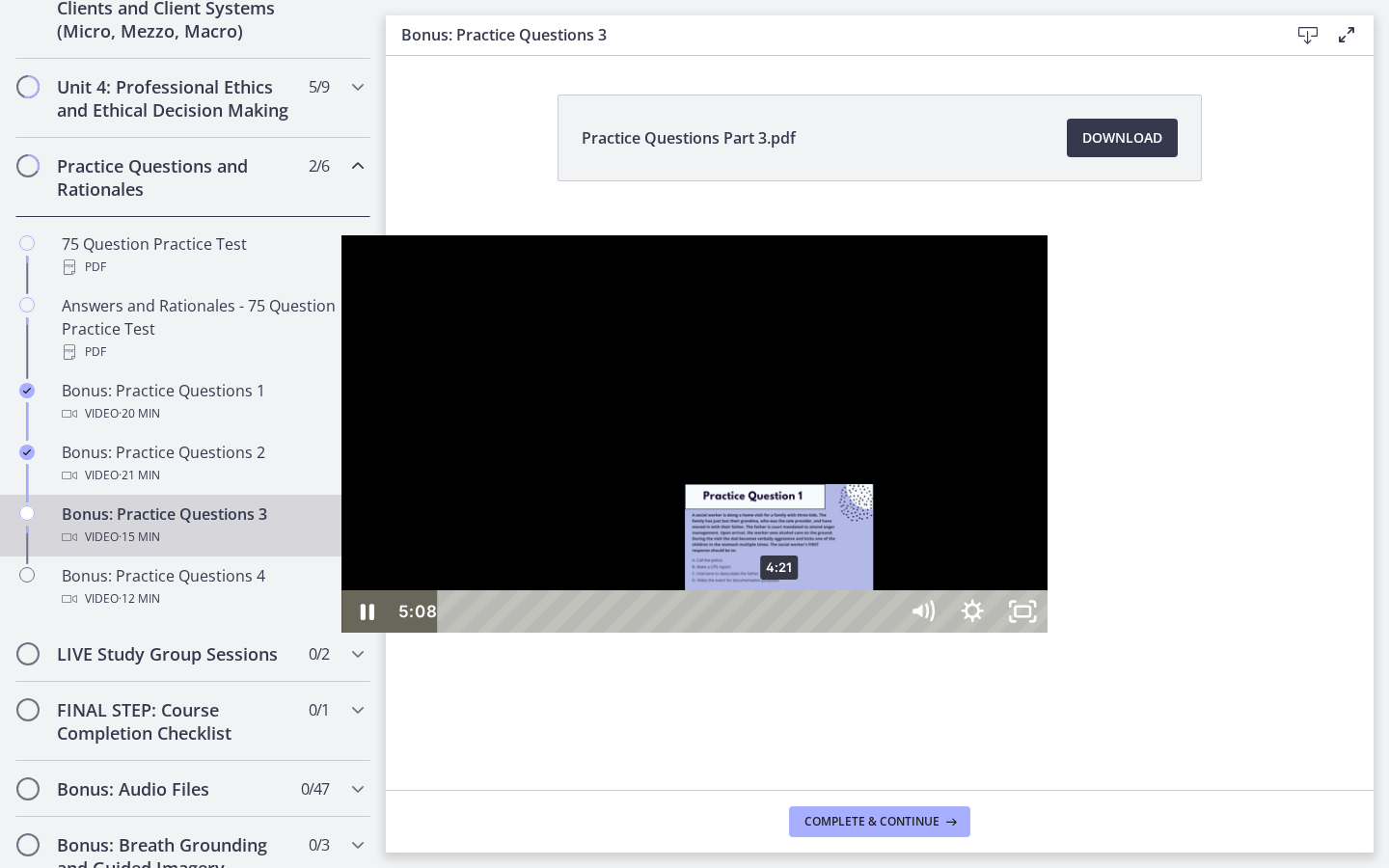 click on "4:21" at bounding box center [670, 611] 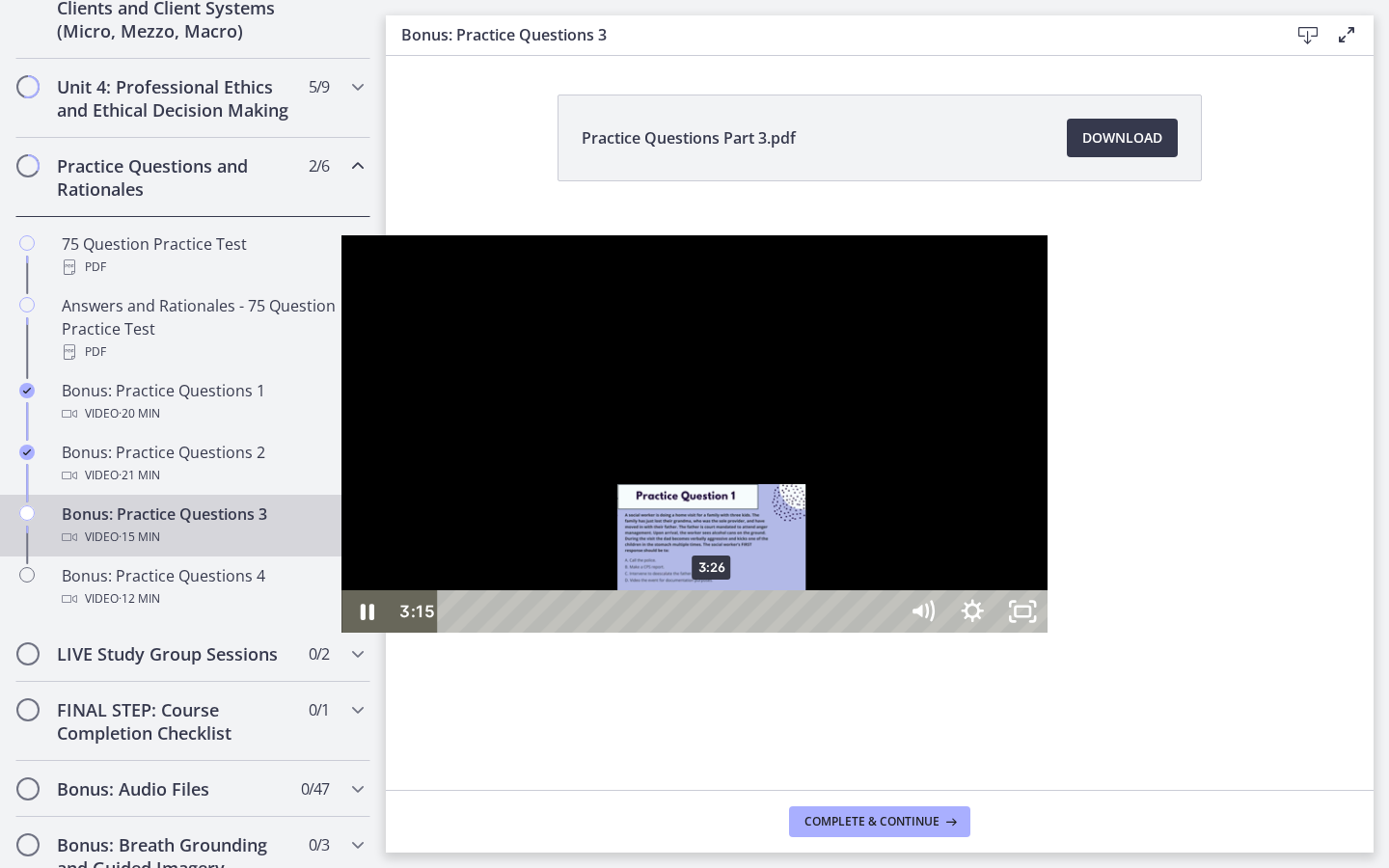 click on "3:26" at bounding box center [670, 611] 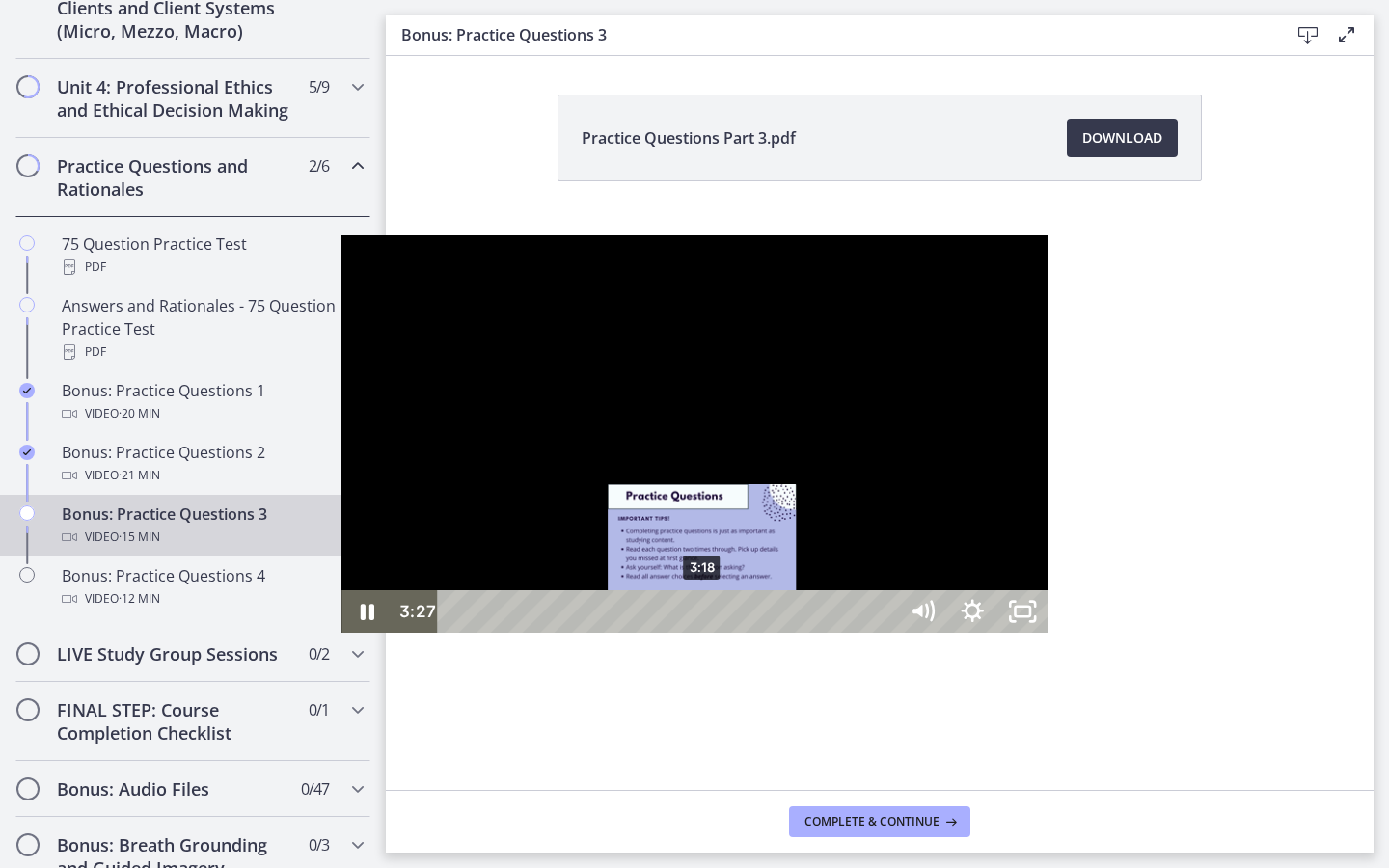 click on "3:18" at bounding box center [670, 611] 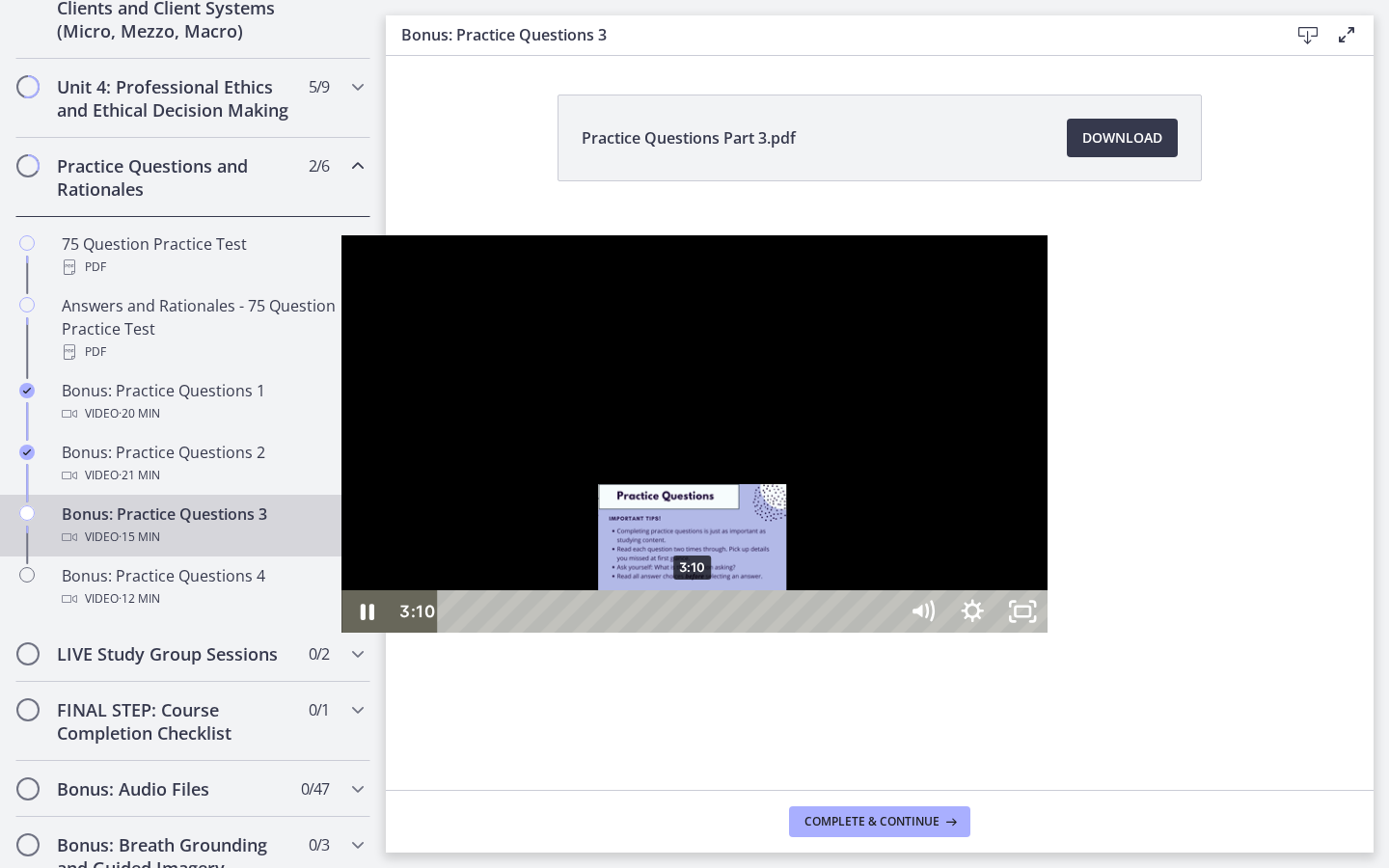 click on "3:10" at bounding box center (670, 611) 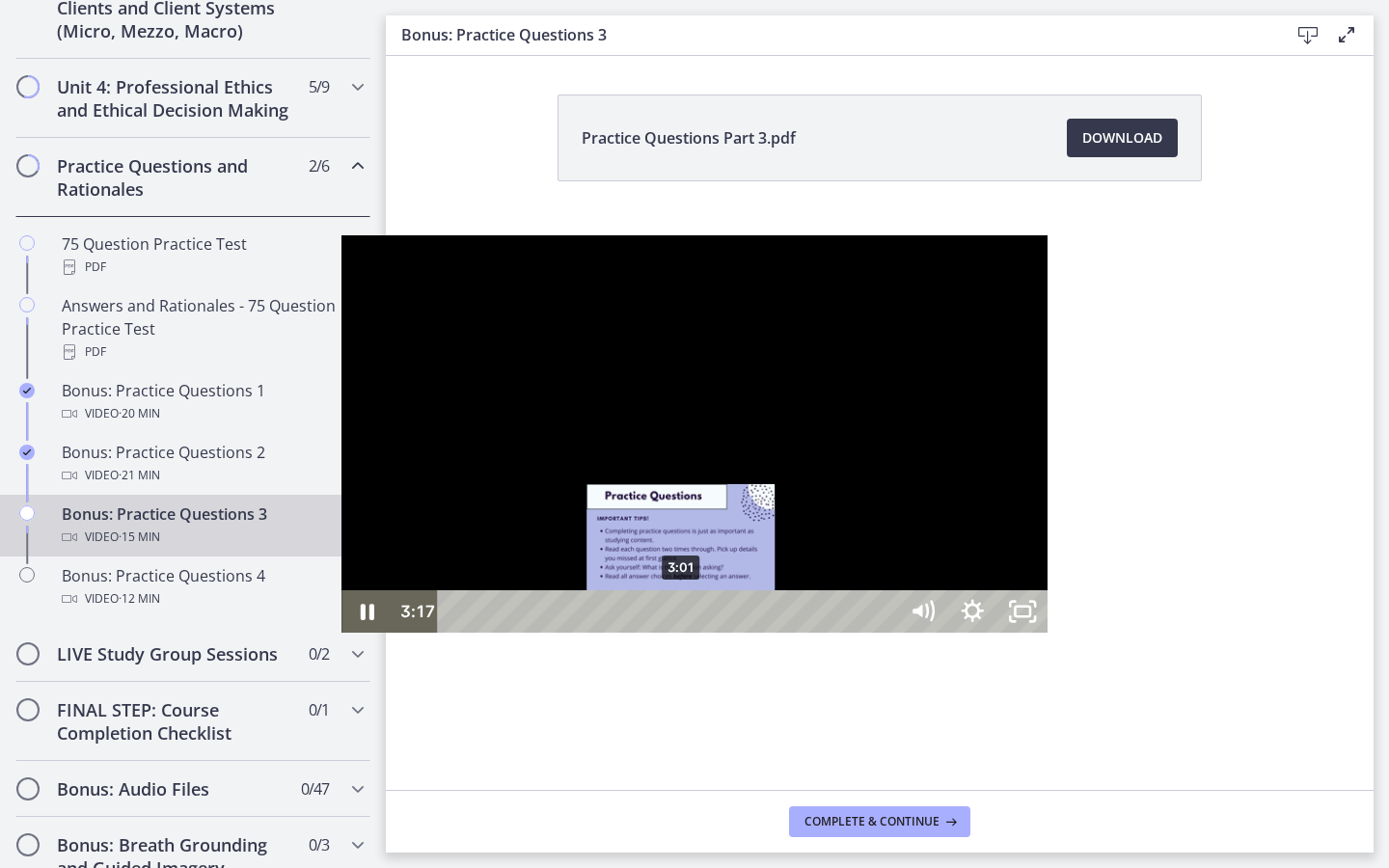 click on "3:01" at bounding box center [670, 611] 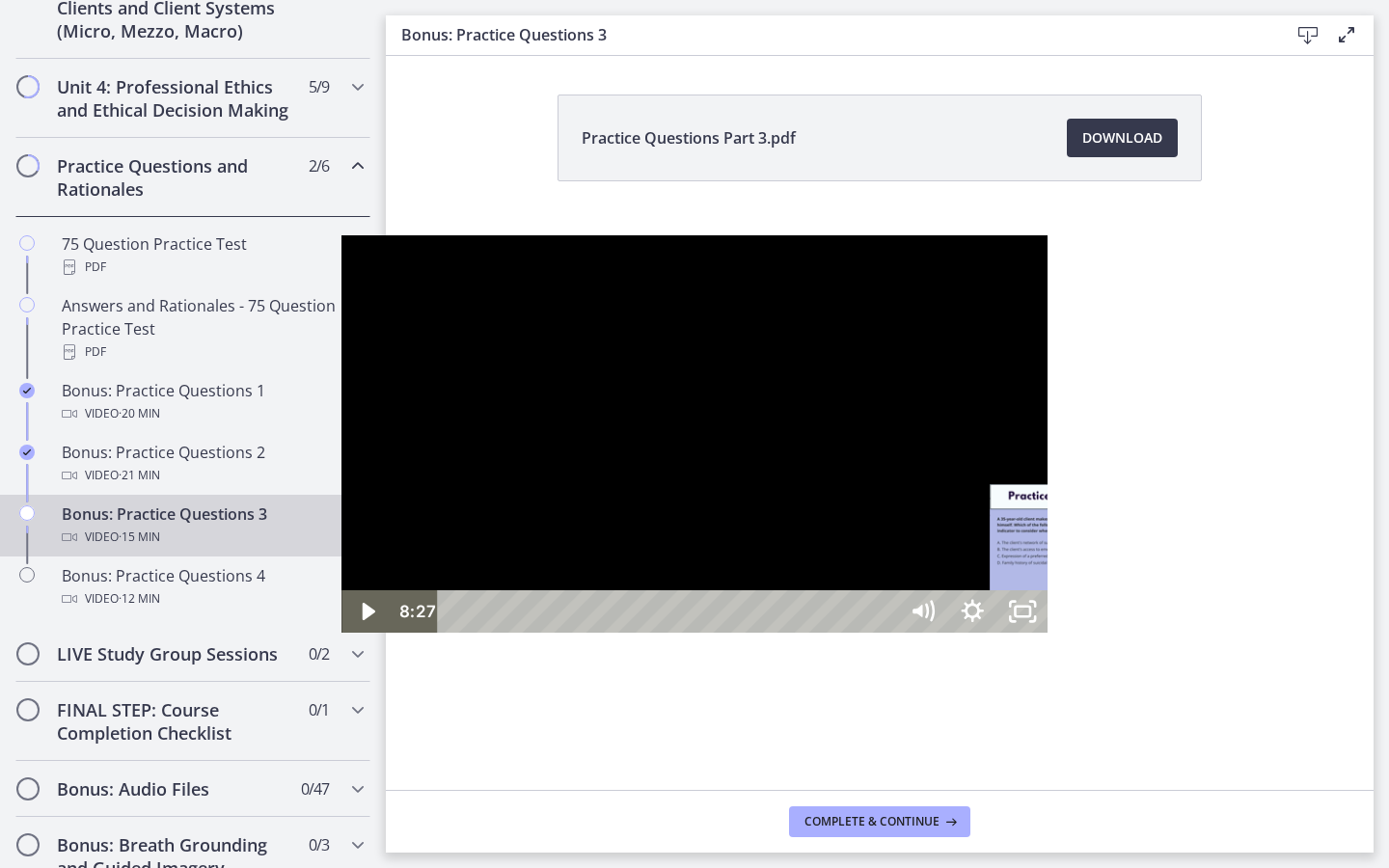 click on "8:27" at bounding box center [670, 611] 